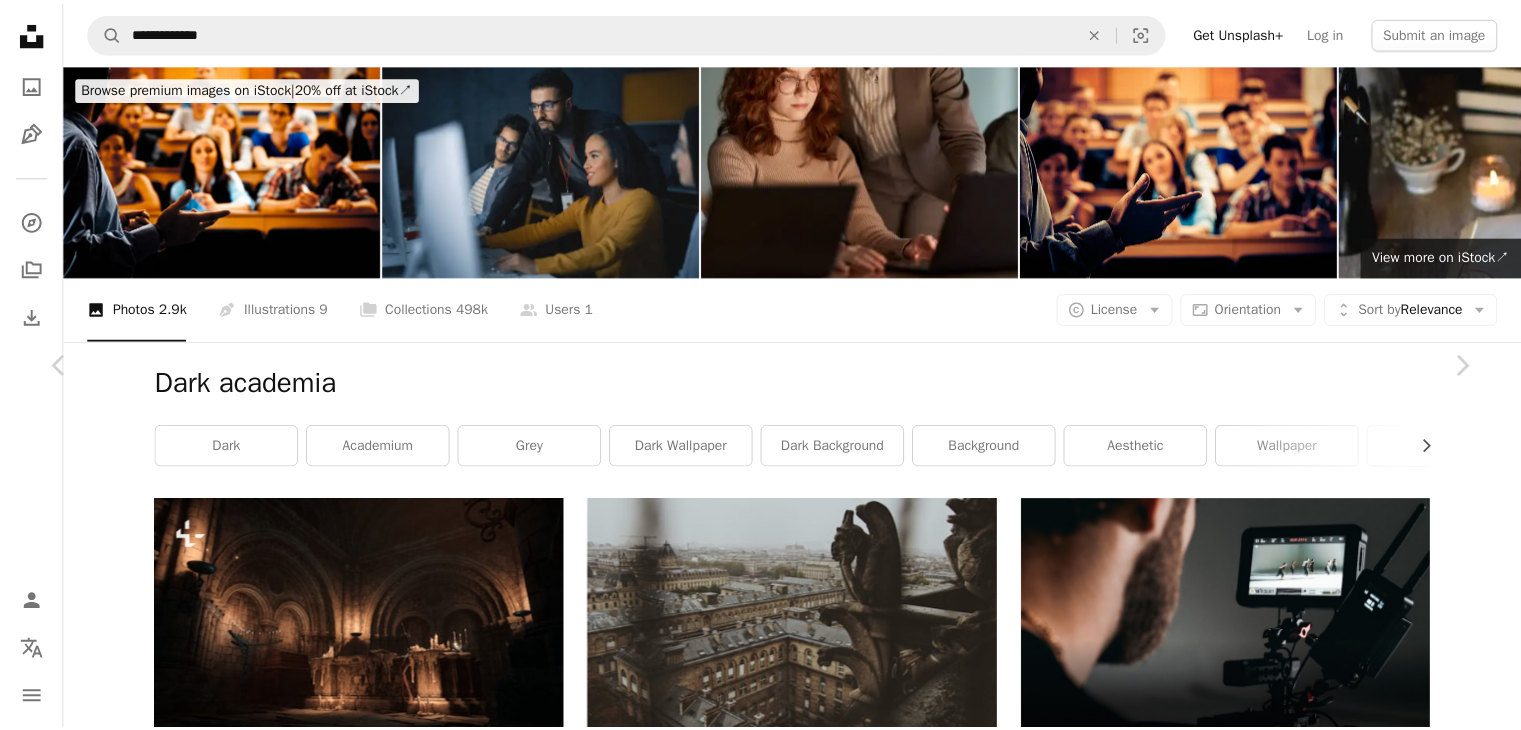 scroll, scrollTop: 16776, scrollLeft: 0, axis: vertical 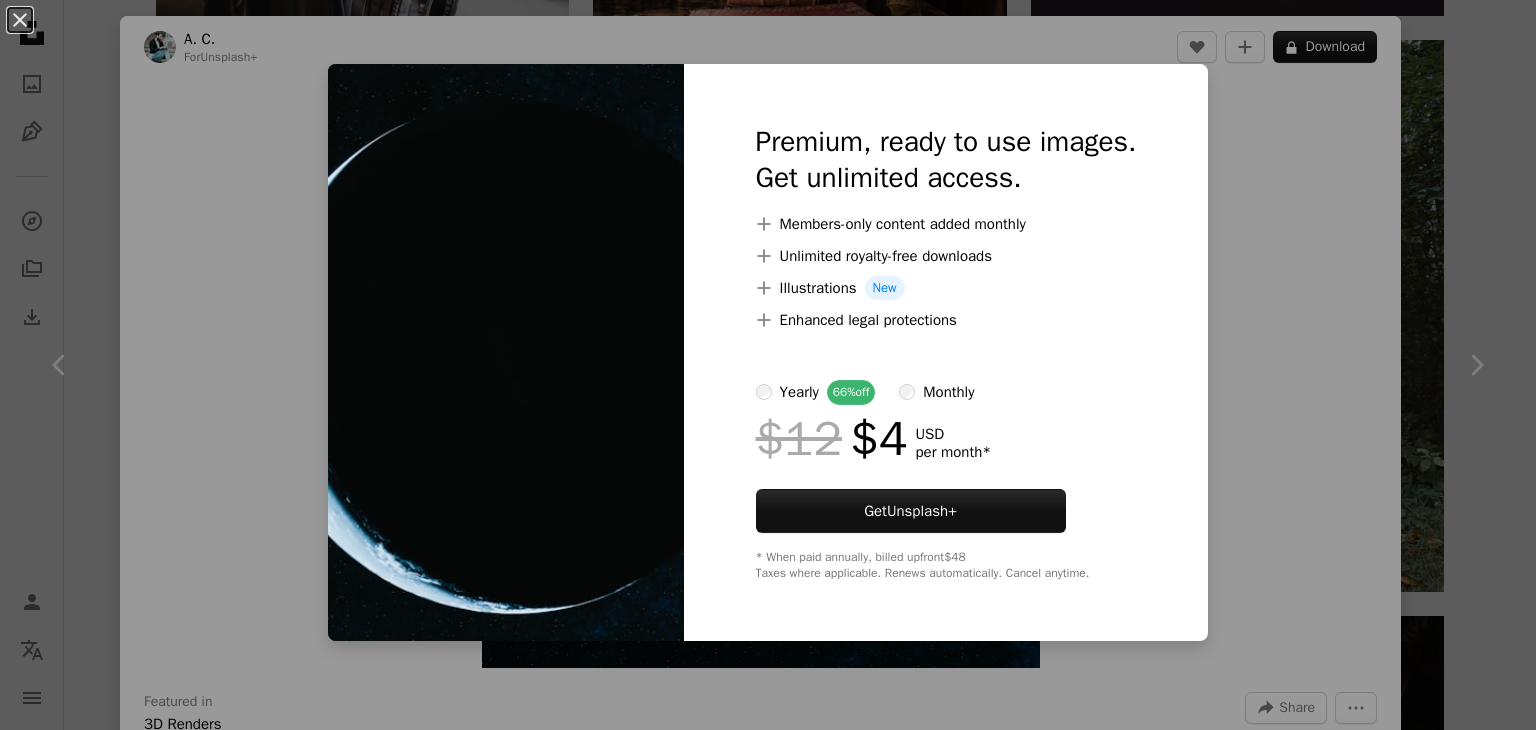 click on "An X shape Premium, ready to use images. Get unlimited access. A plus sign Members-only content added monthly A plus sign Unlimited royalty-free downloads A plus sign Illustrations  New A plus sign Enhanced legal protections yearly 66%  off monthly $12   $4 USD per month * Get  Unsplash+ * When paid annually, billed upfront  $48 Taxes where applicable. Renews automatically. Cancel anytime." at bounding box center (768, 365) 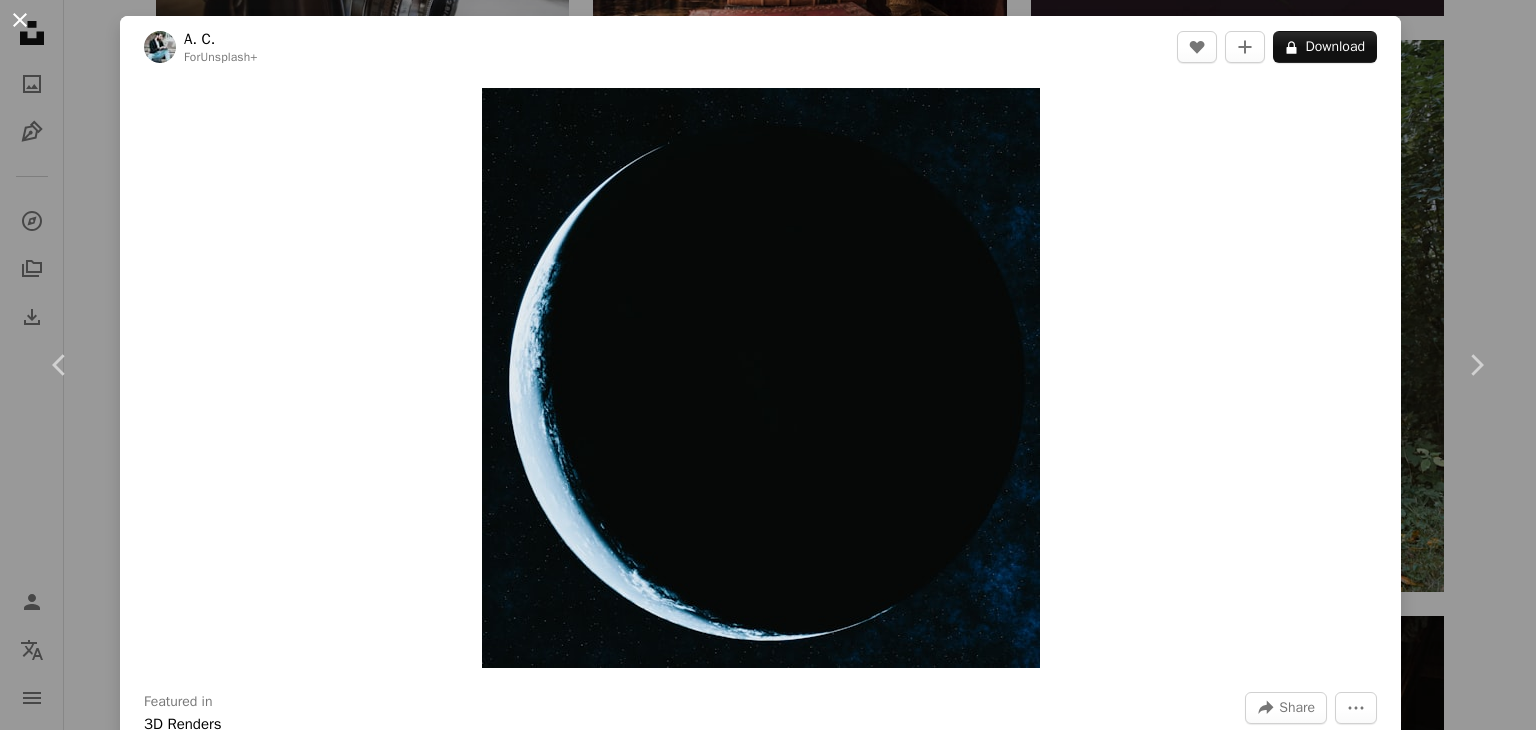 click on "An X shape" at bounding box center (20, 20) 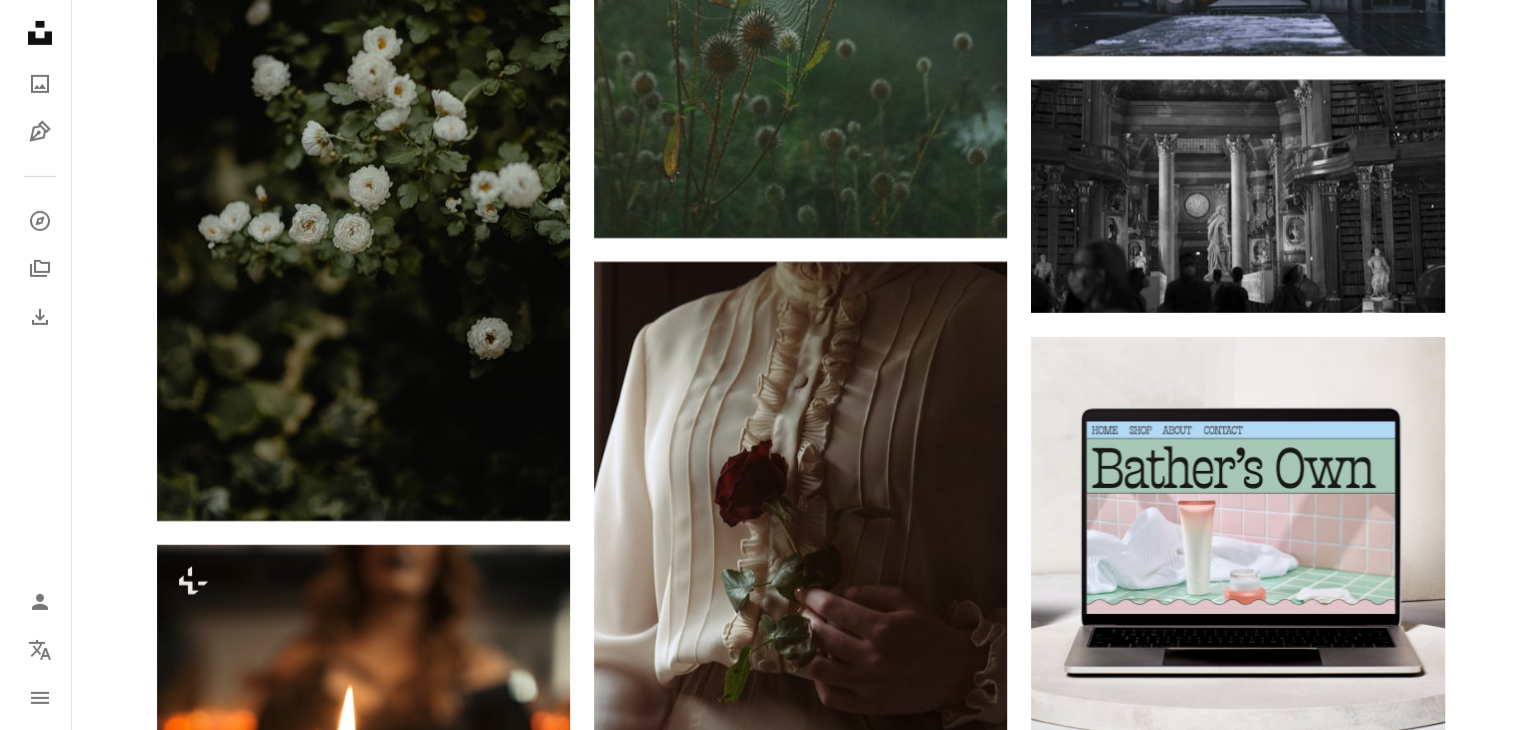scroll, scrollTop: 6756, scrollLeft: 0, axis: vertical 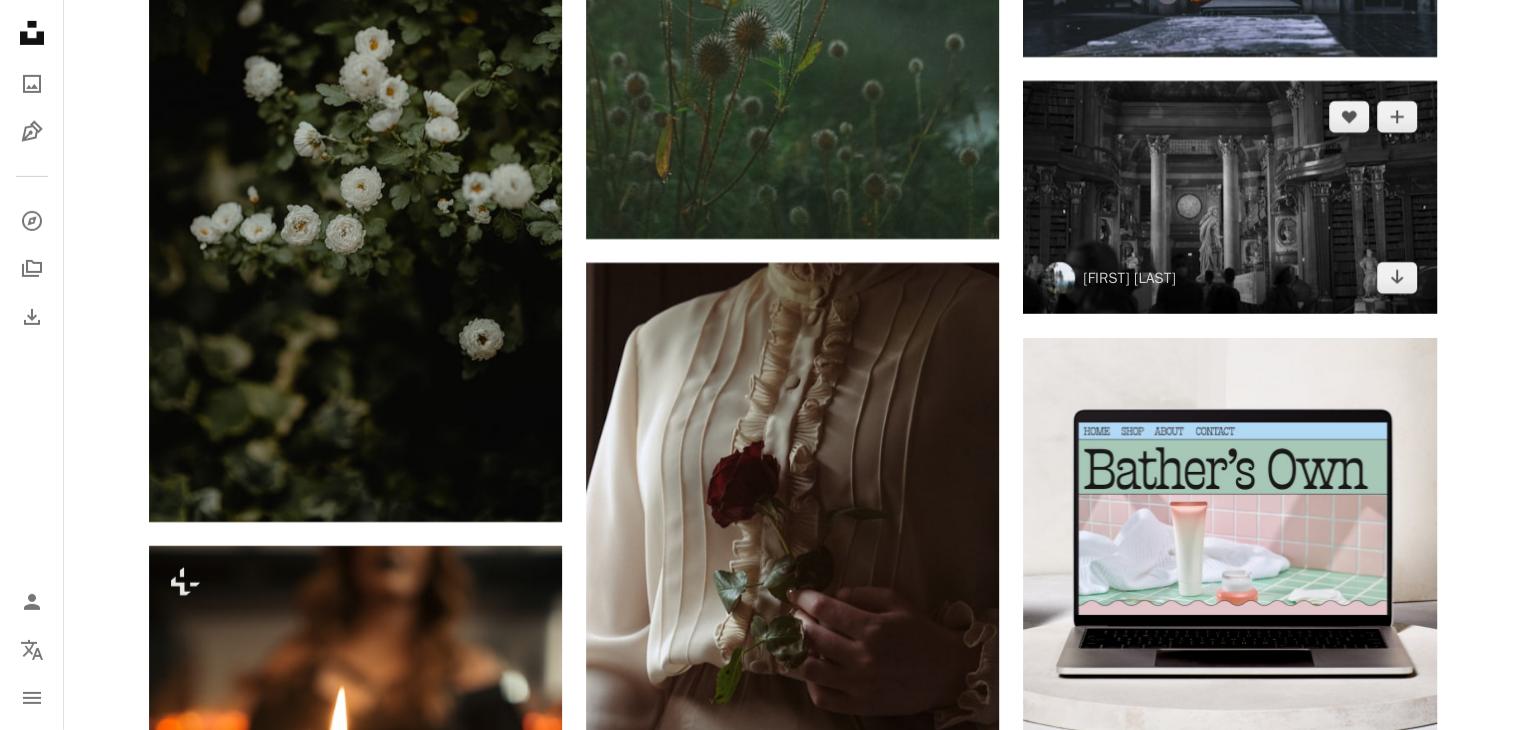 click at bounding box center [1229, 197] 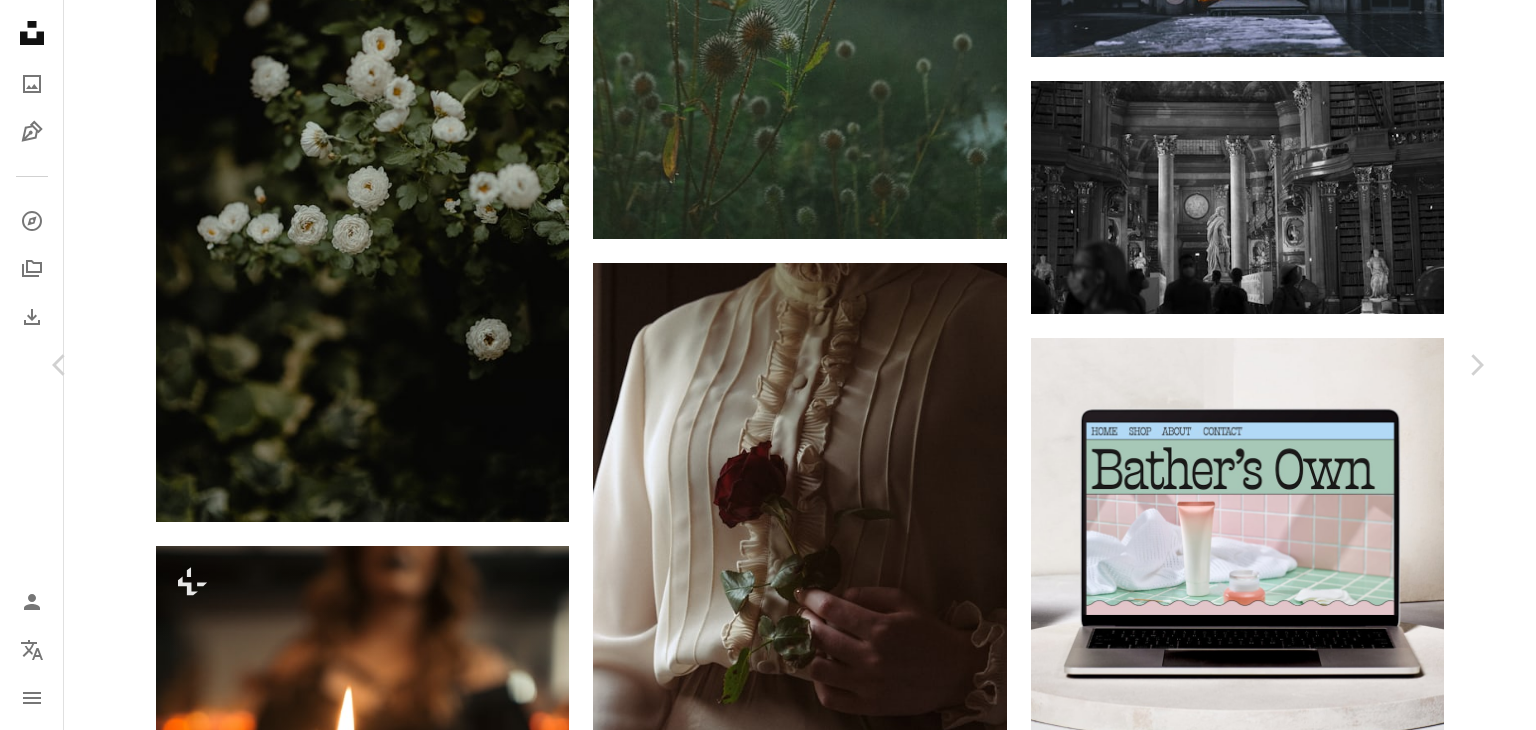 click on "Download free" at bounding box center (1287, 14805) 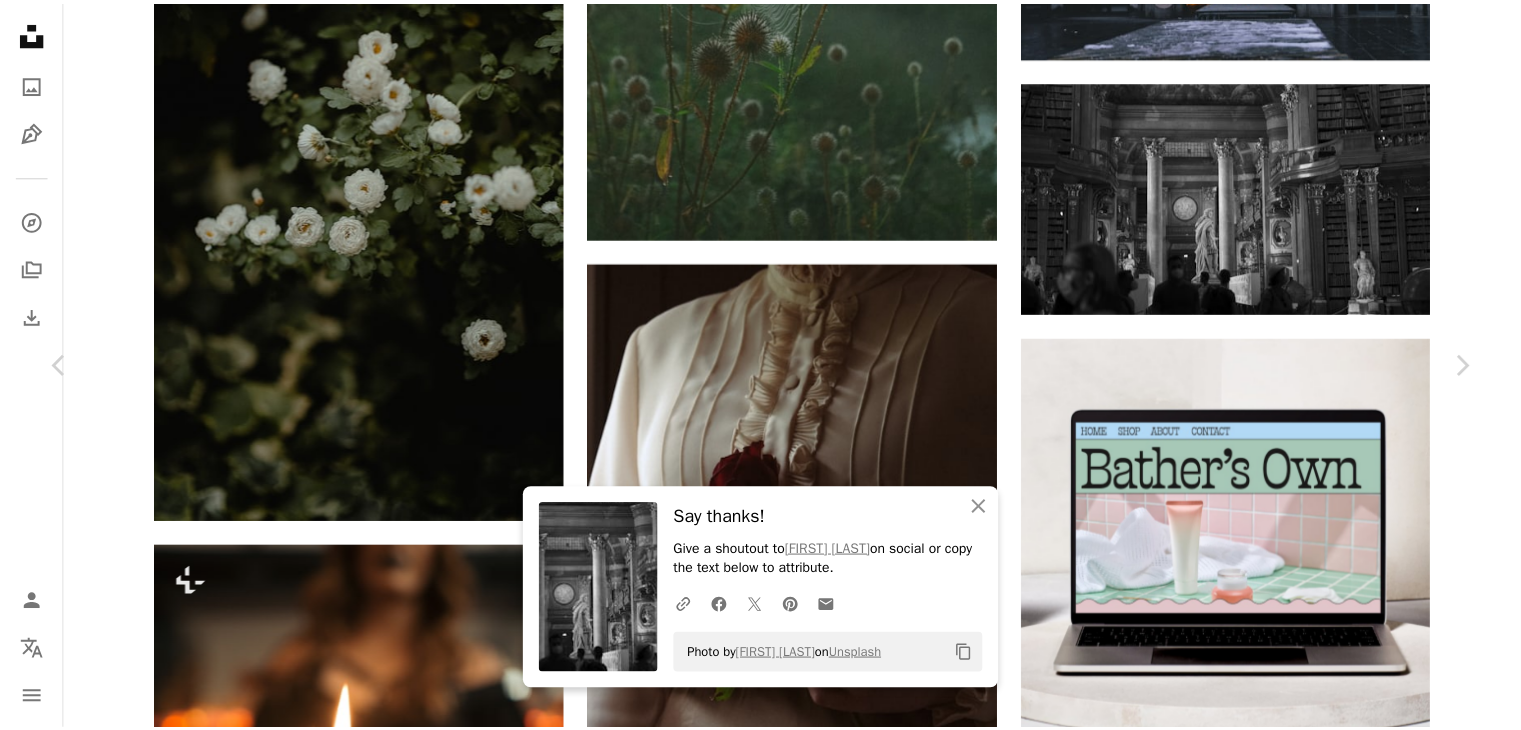 scroll, scrollTop: 2335, scrollLeft: 0, axis: vertical 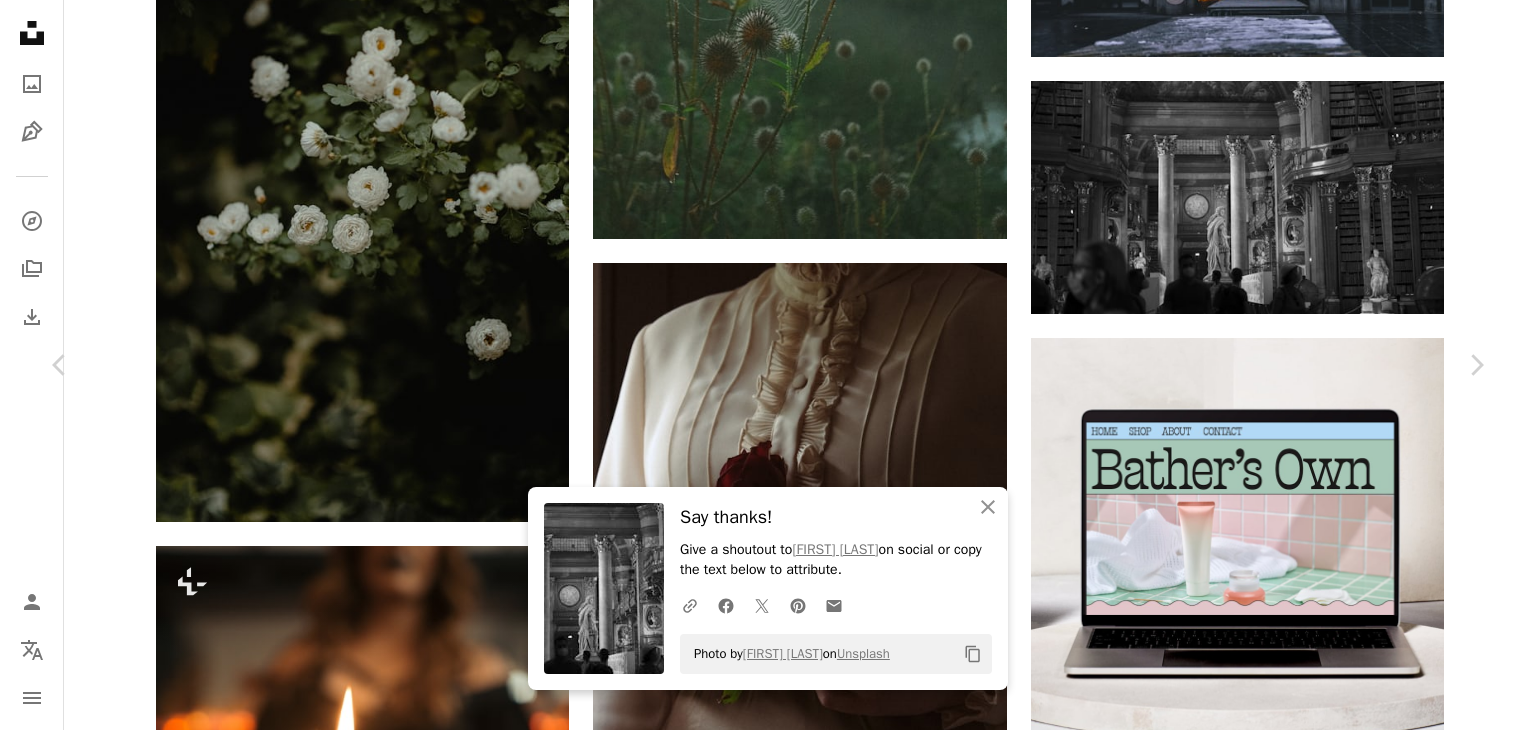 click on "**********" at bounding box center [768, 4001] 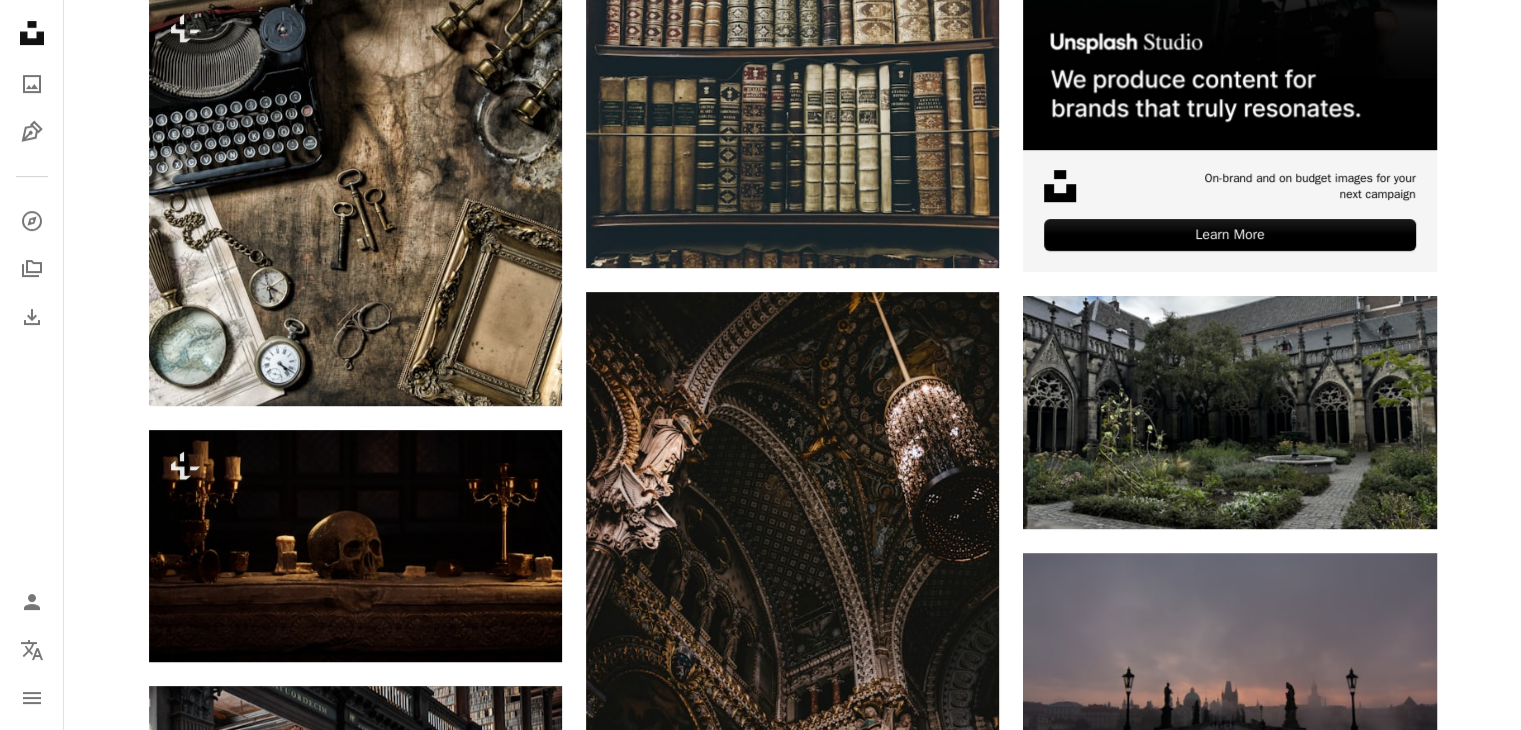 scroll, scrollTop: 0, scrollLeft: 0, axis: both 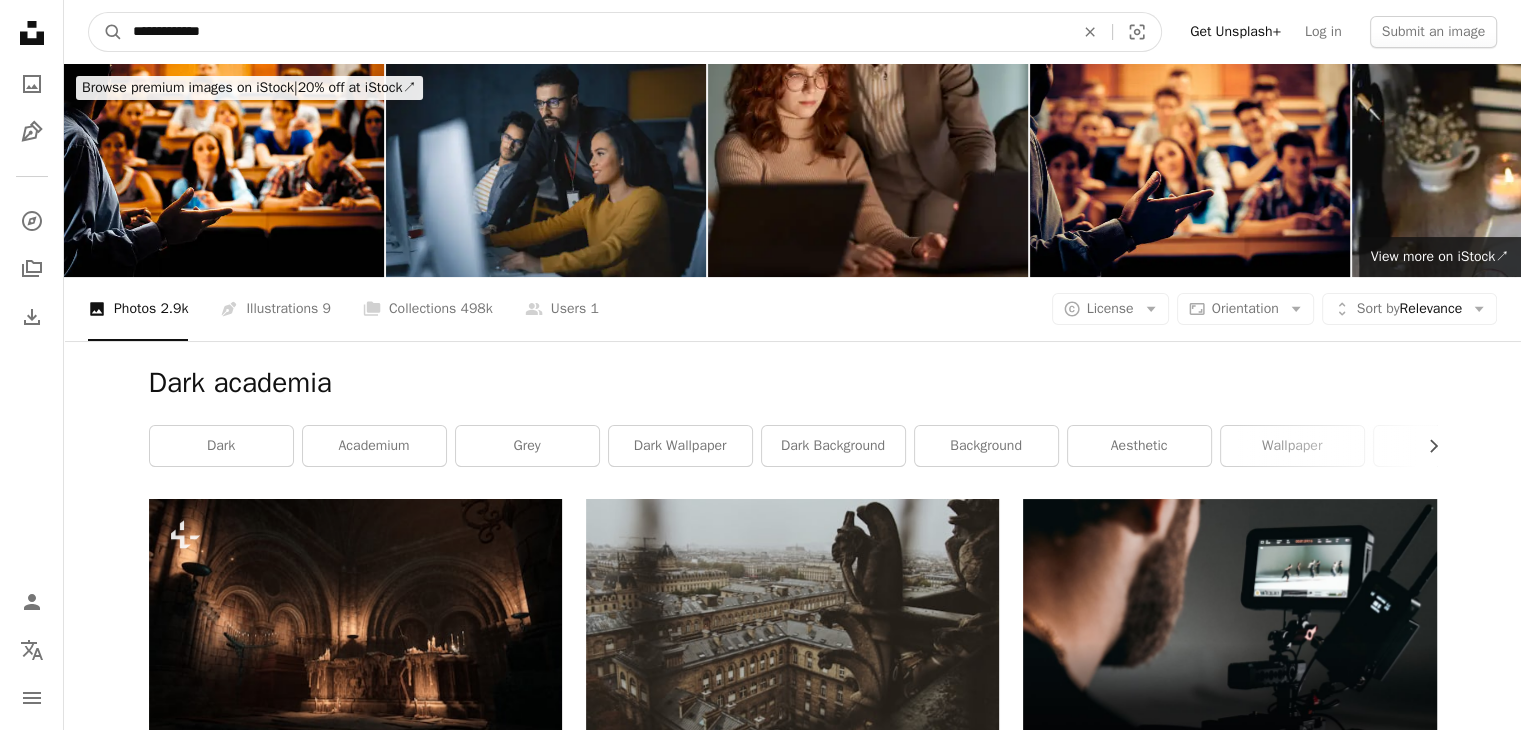 click on "**********" at bounding box center (595, 32) 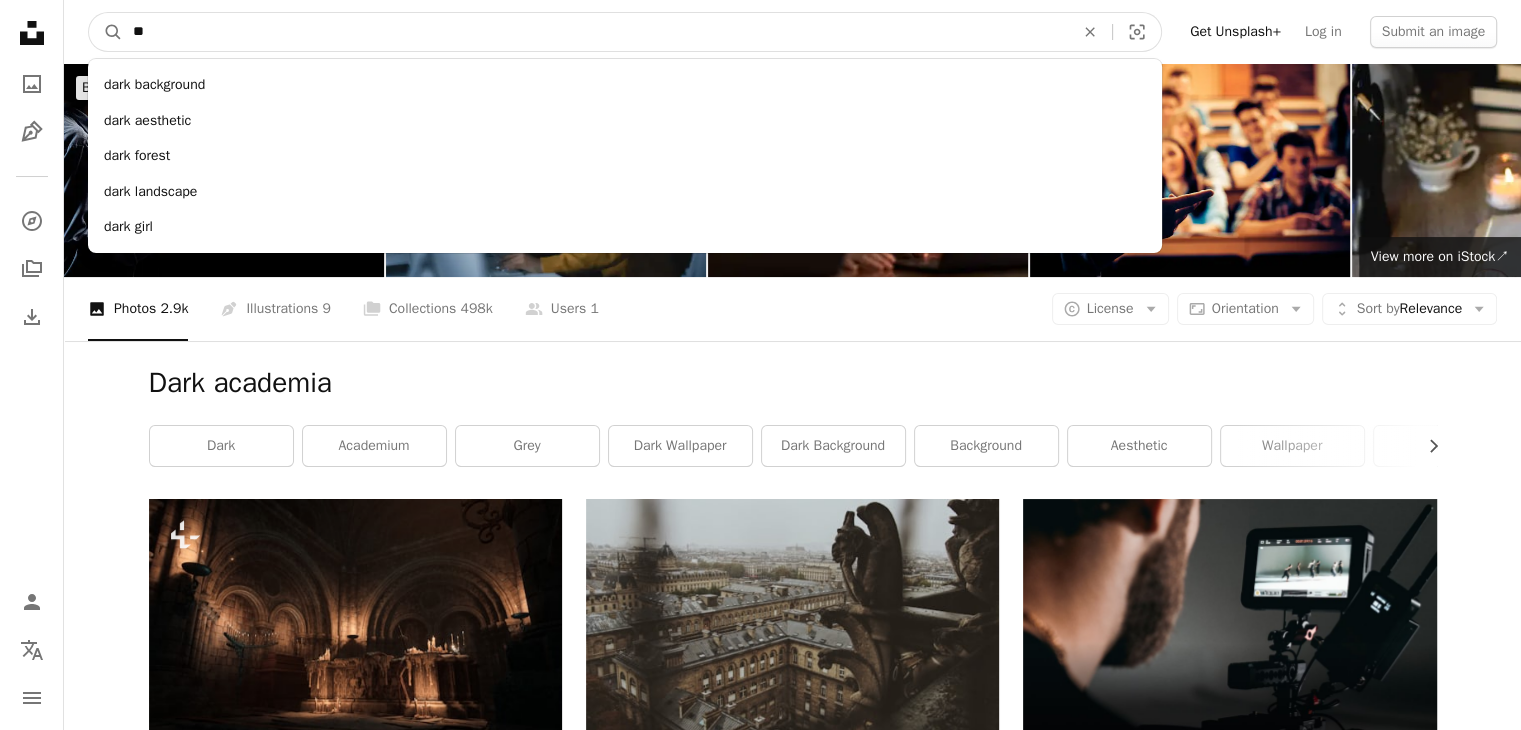 type on "*" 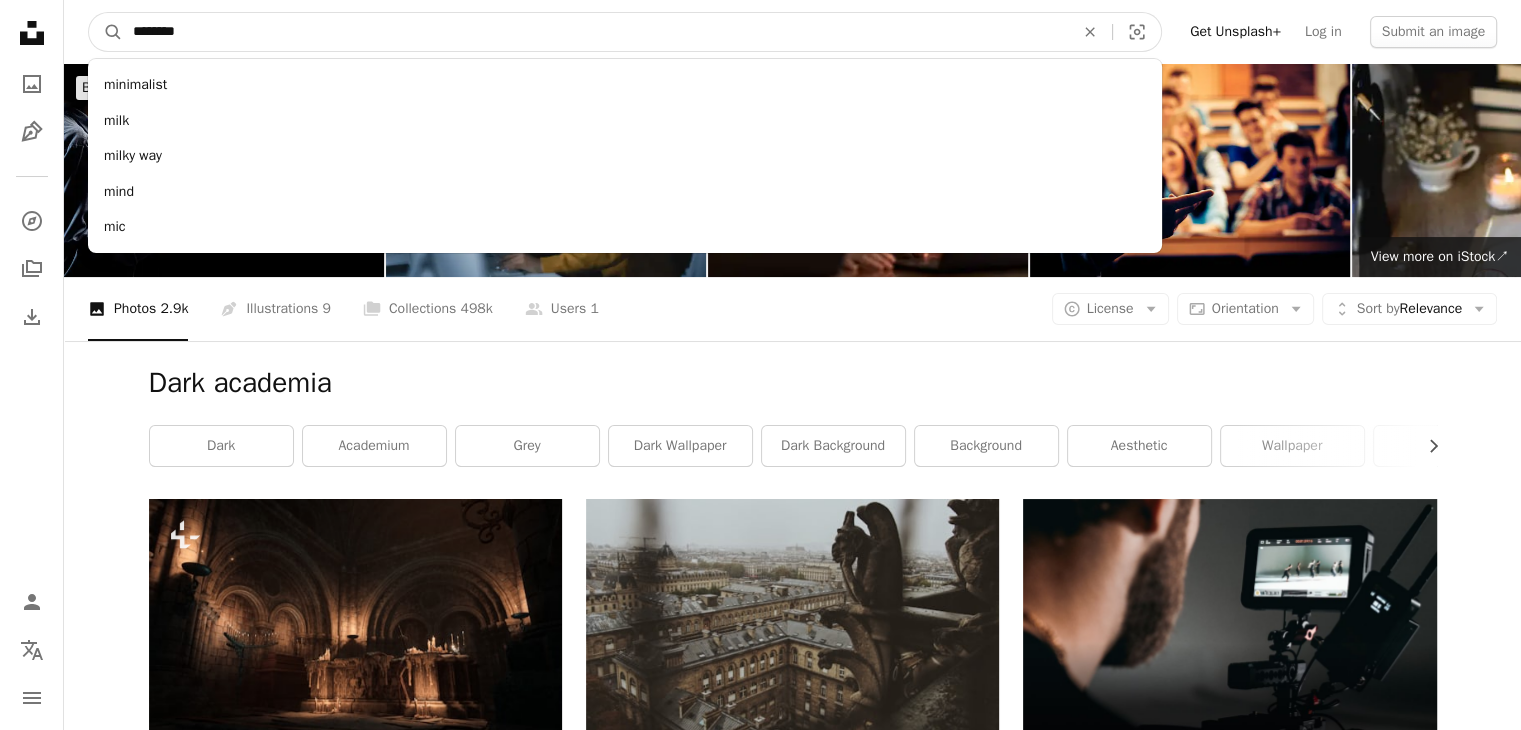 type on "*********" 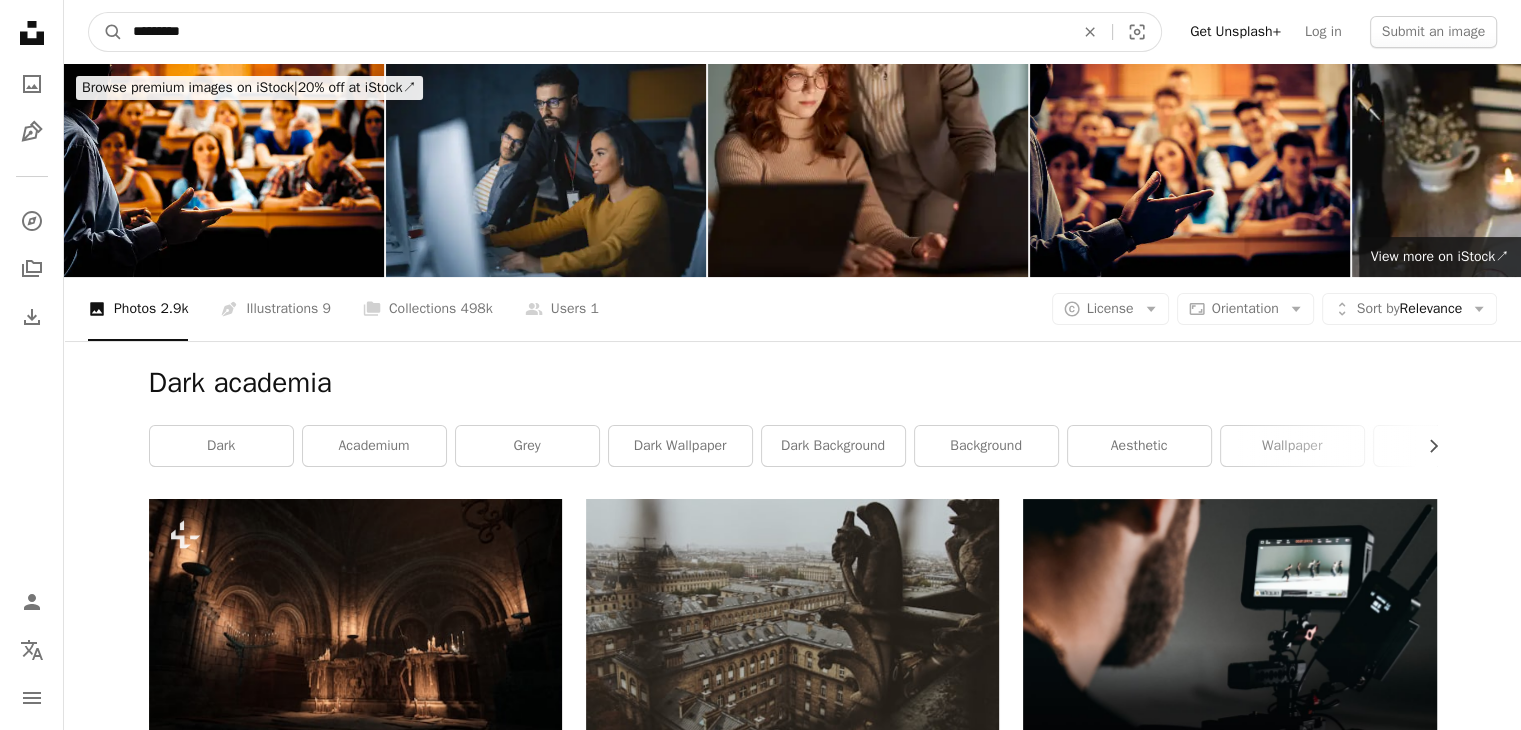 click on "A magnifying glass" at bounding box center [106, 32] 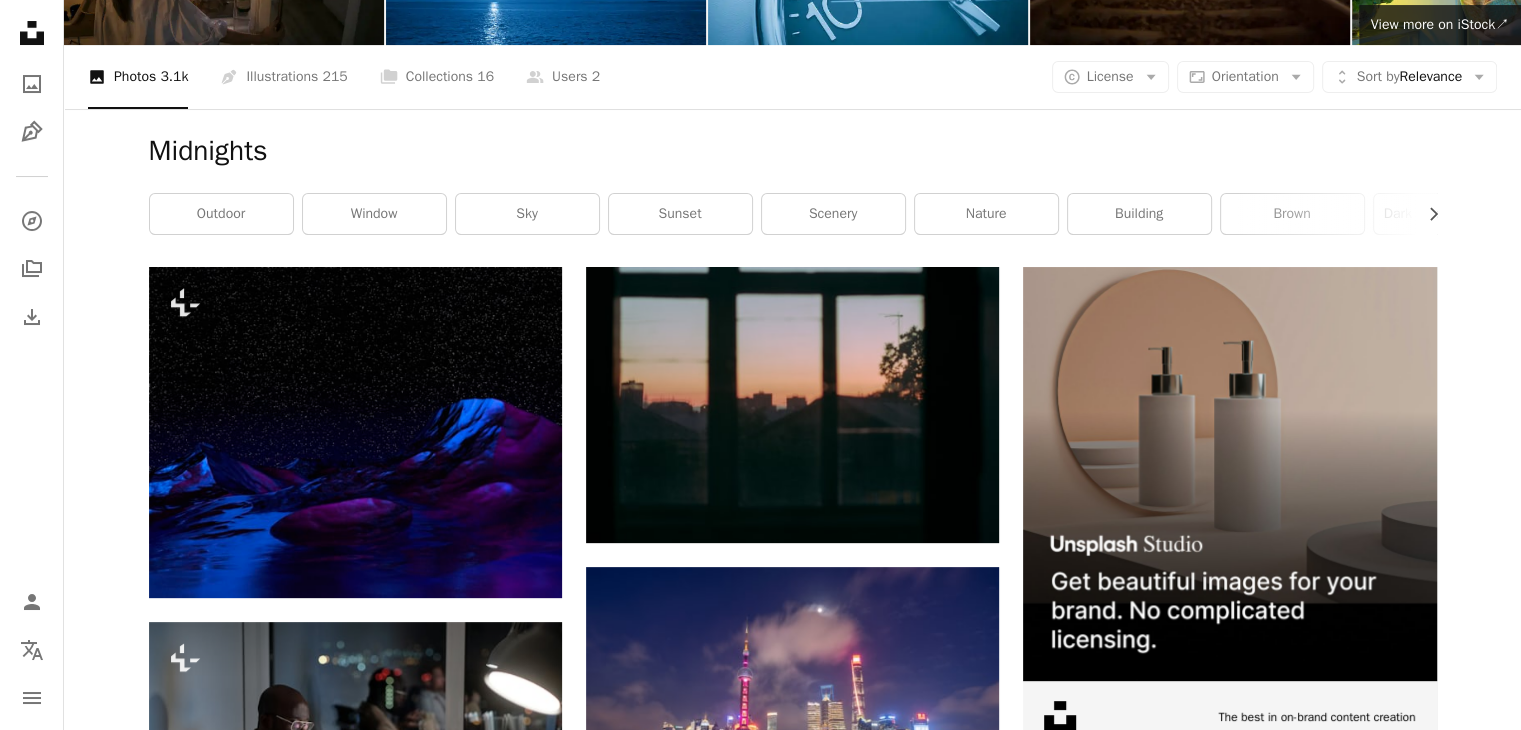 scroll, scrollTop: 0, scrollLeft: 0, axis: both 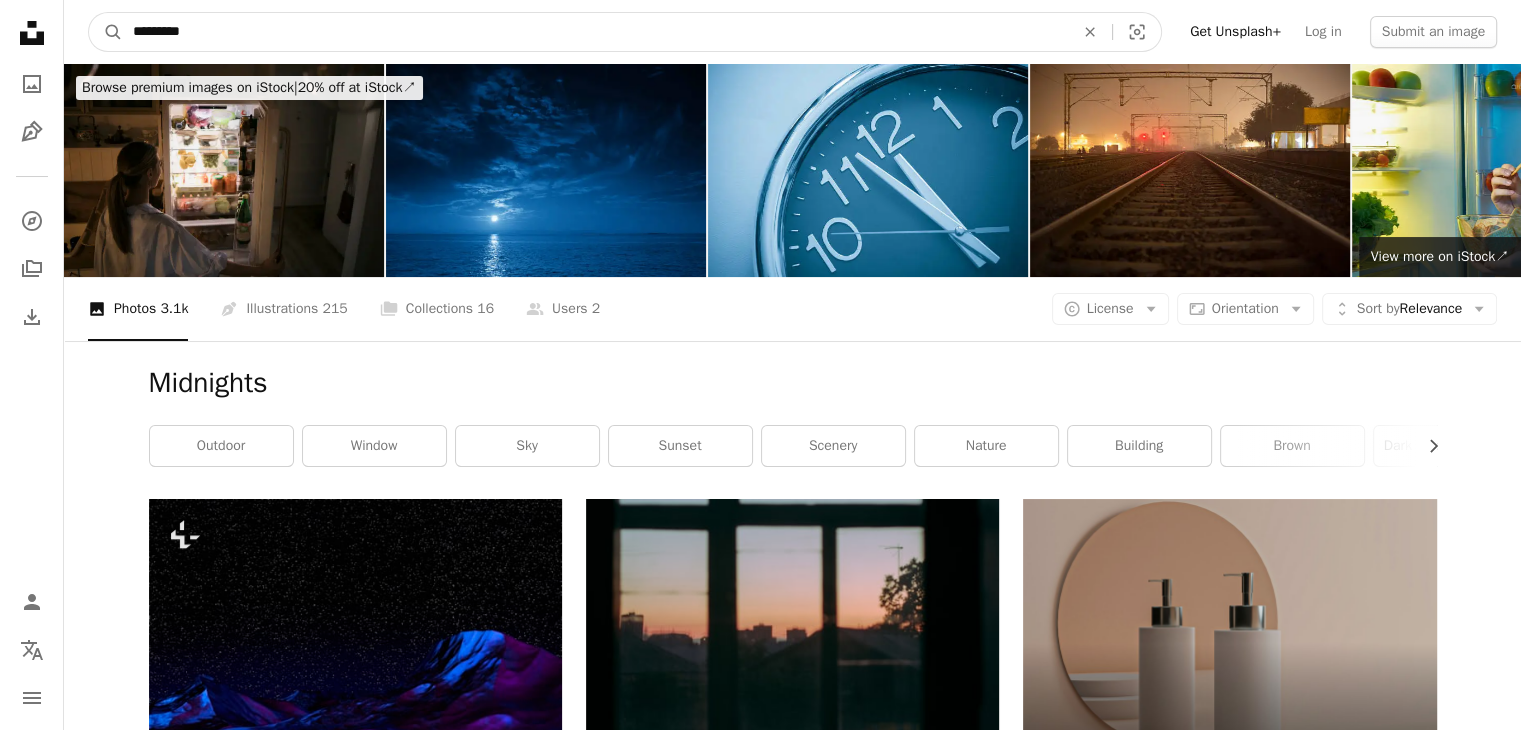 click on "*********" at bounding box center (595, 32) 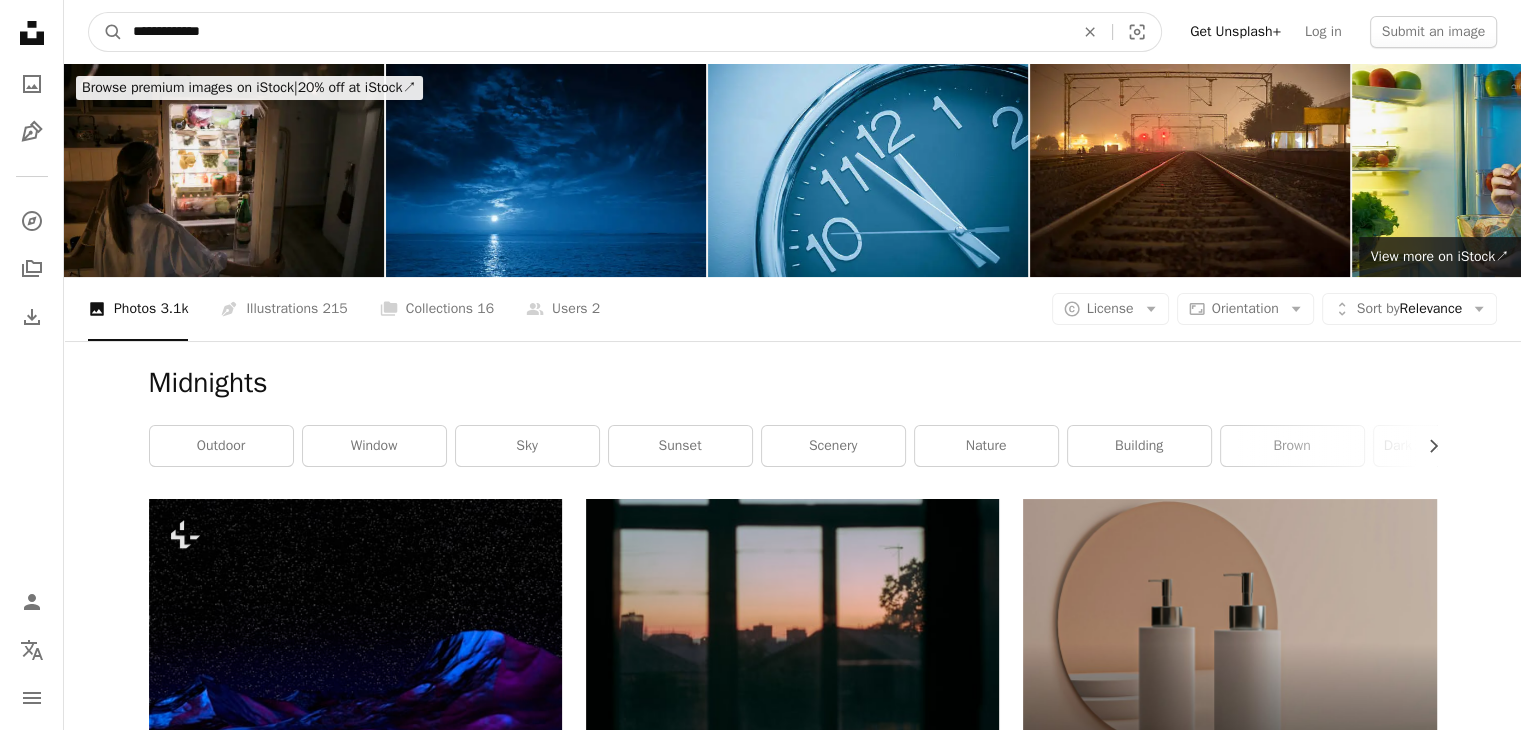 type on "**********" 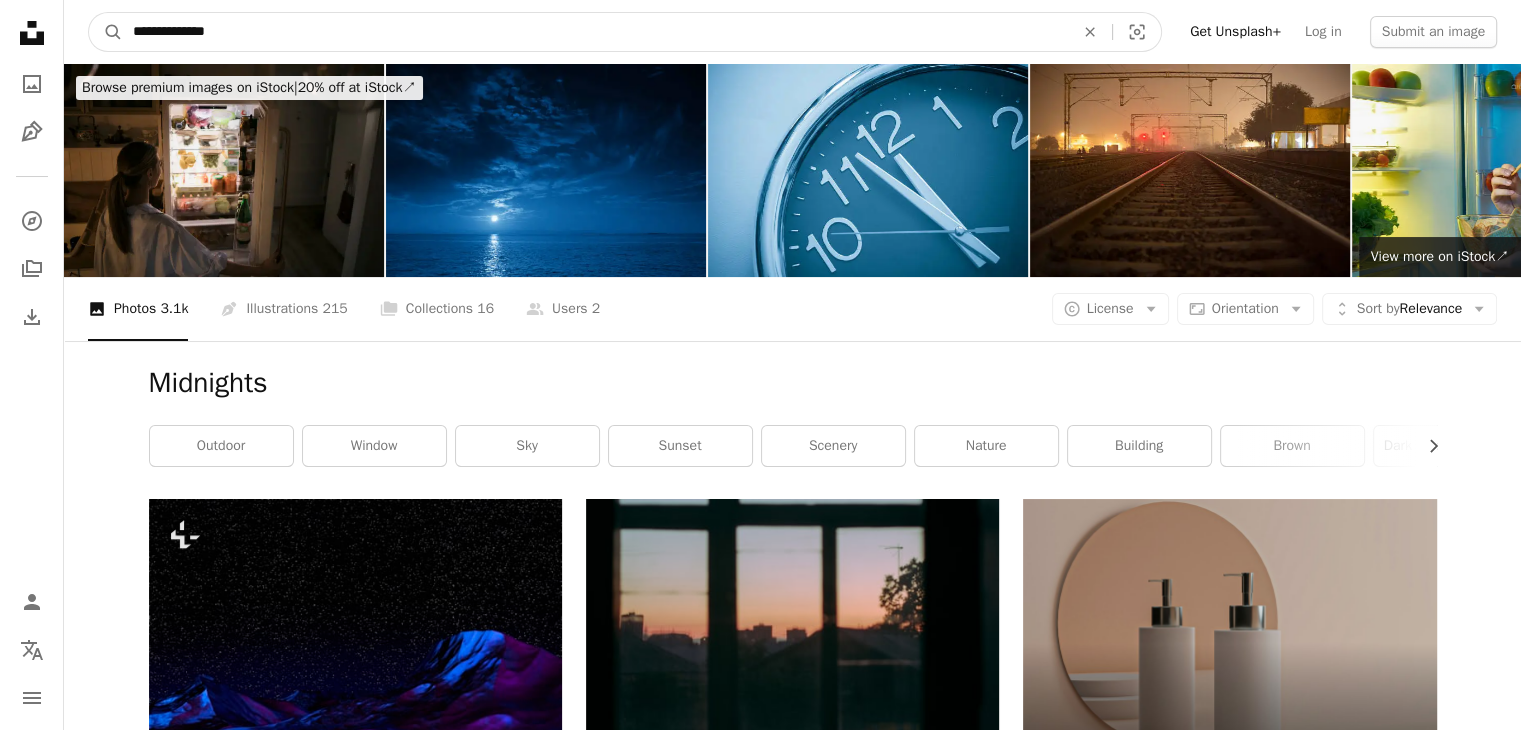 click on "A magnifying glass" at bounding box center (106, 32) 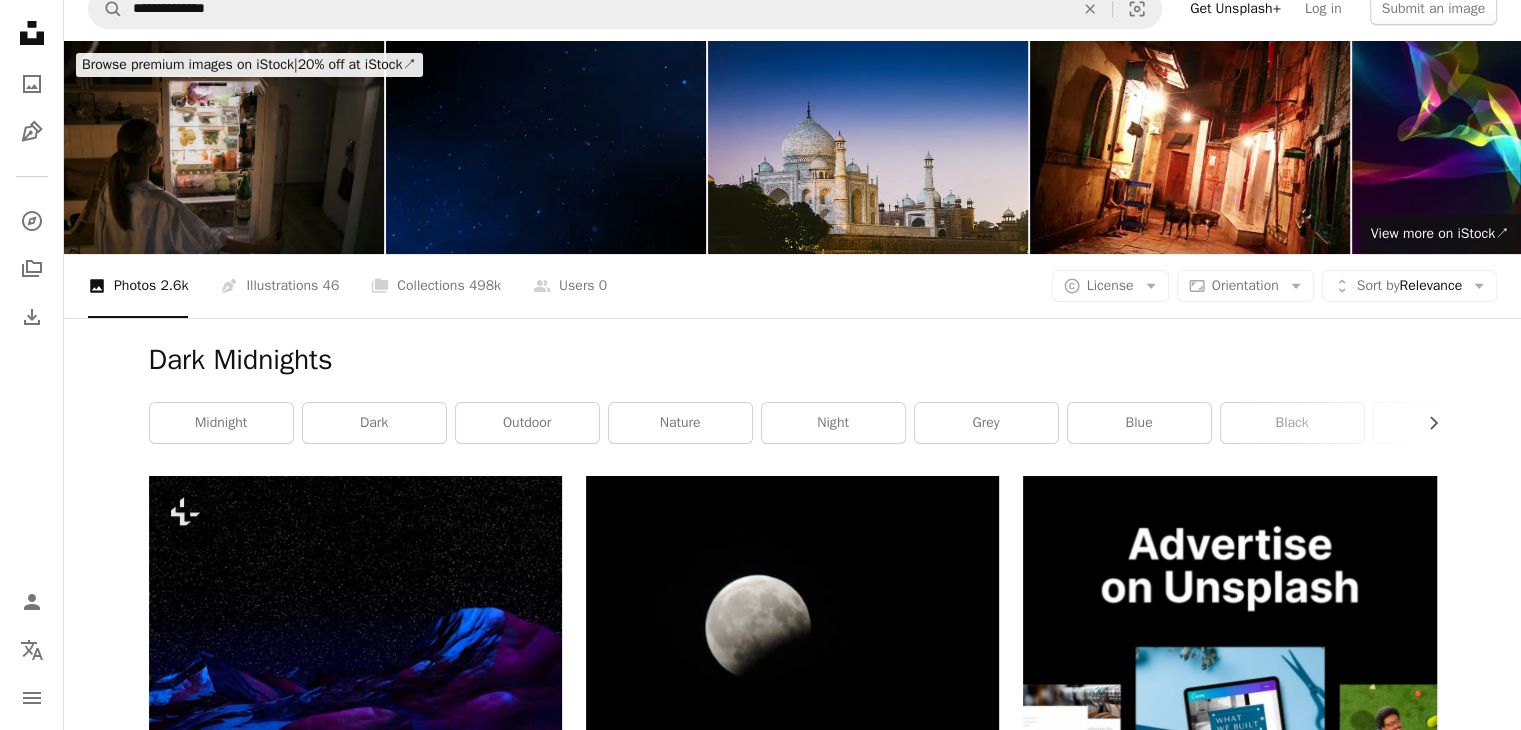 scroll, scrollTop: 0, scrollLeft: 0, axis: both 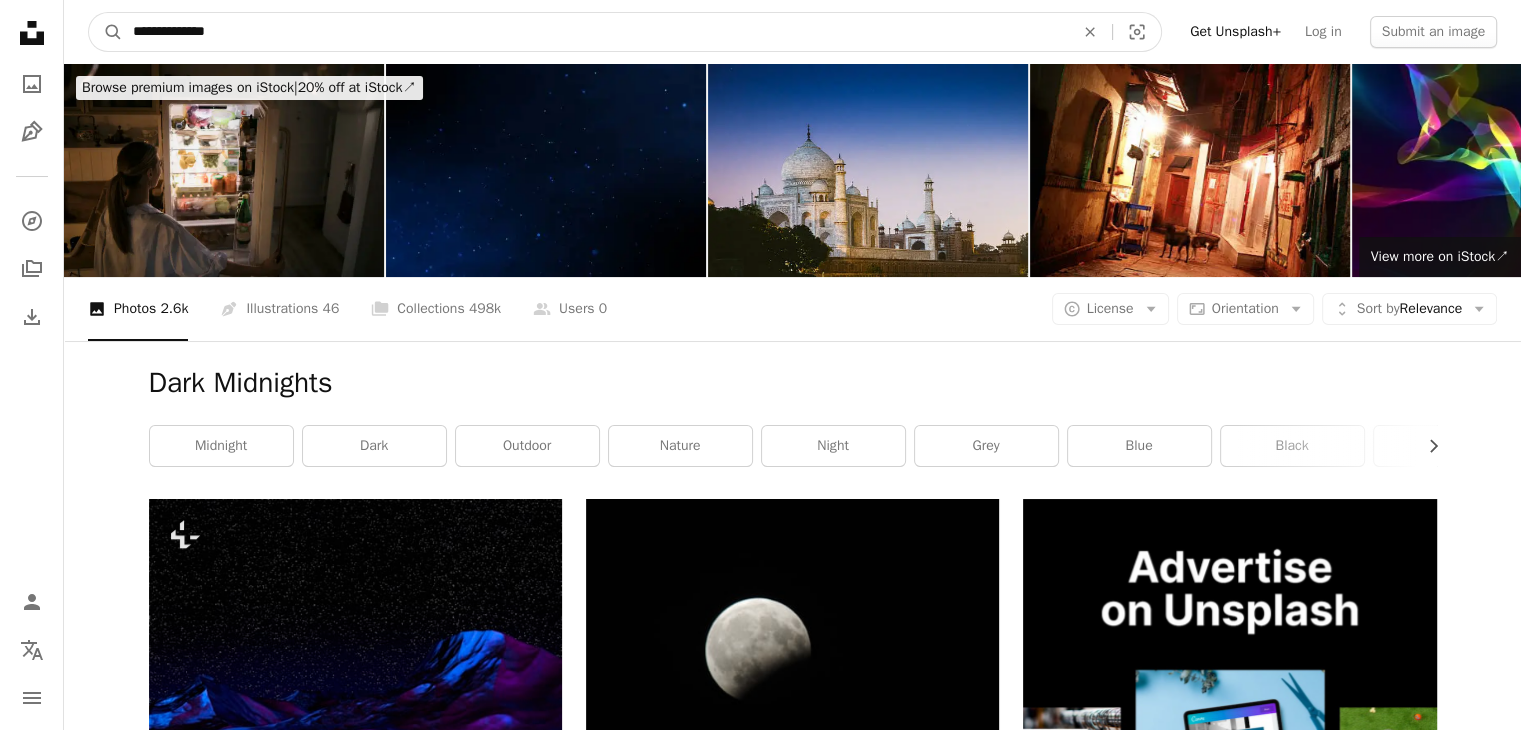 click on "**********" at bounding box center [595, 32] 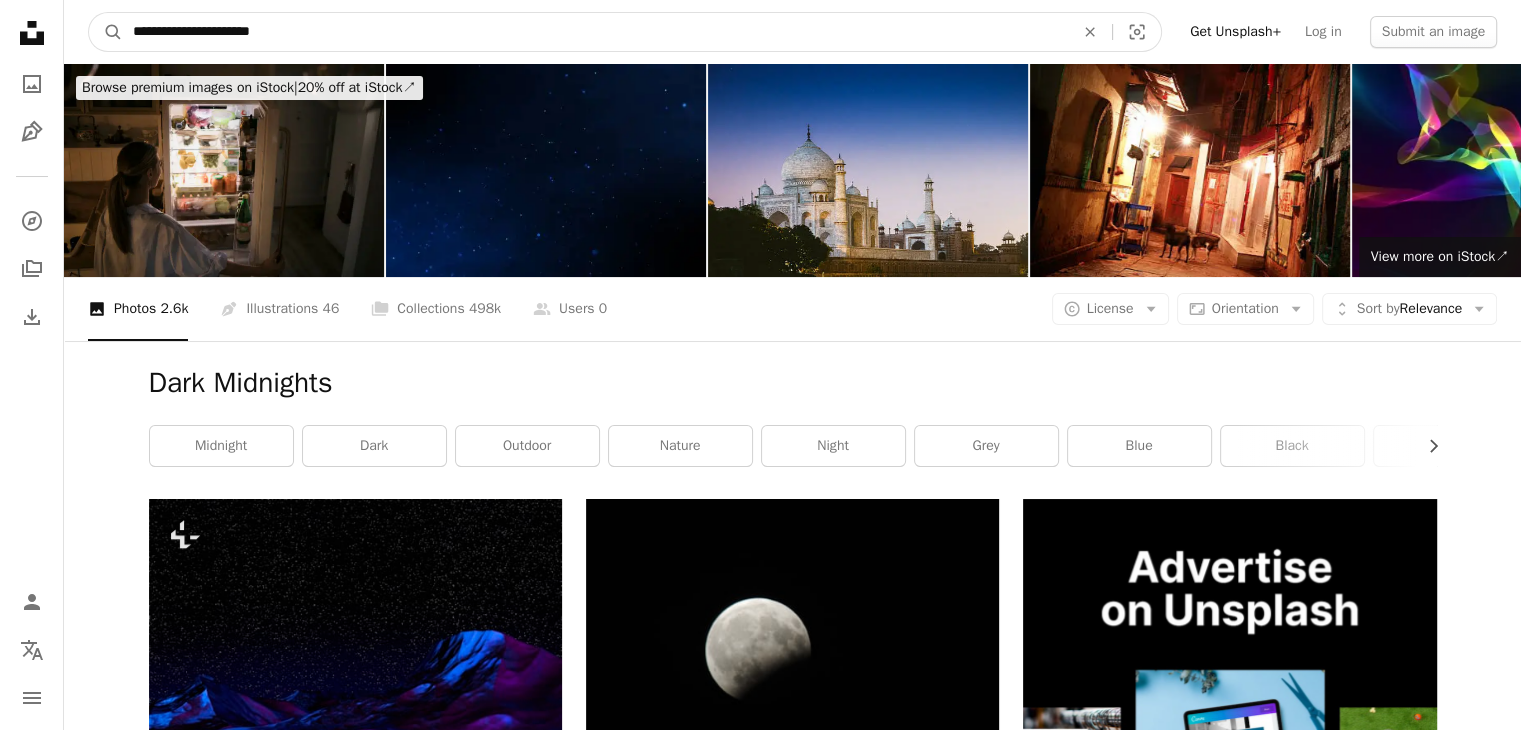 type on "**********" 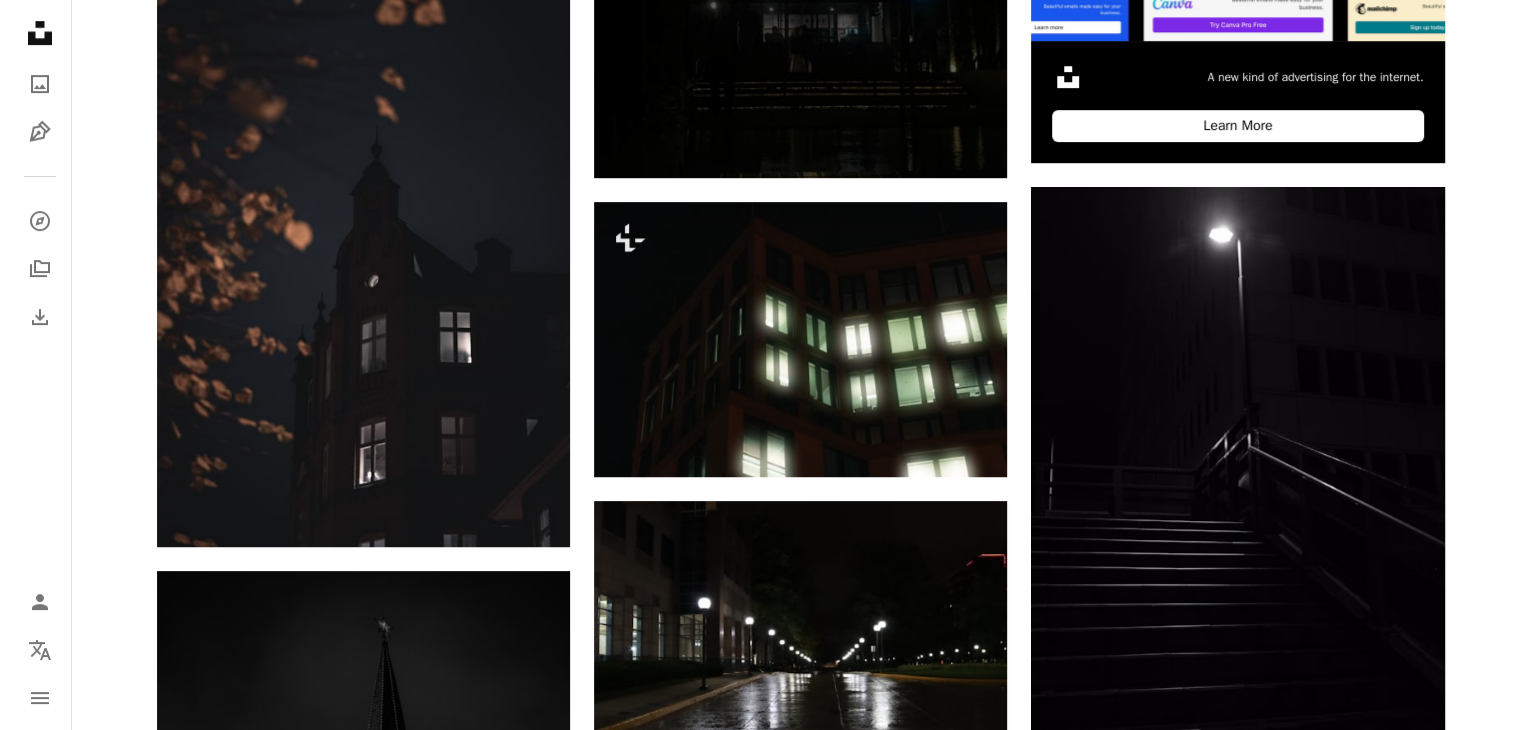 scroll, scrollTop: 920, scrollLeft: 0, axis: vertical 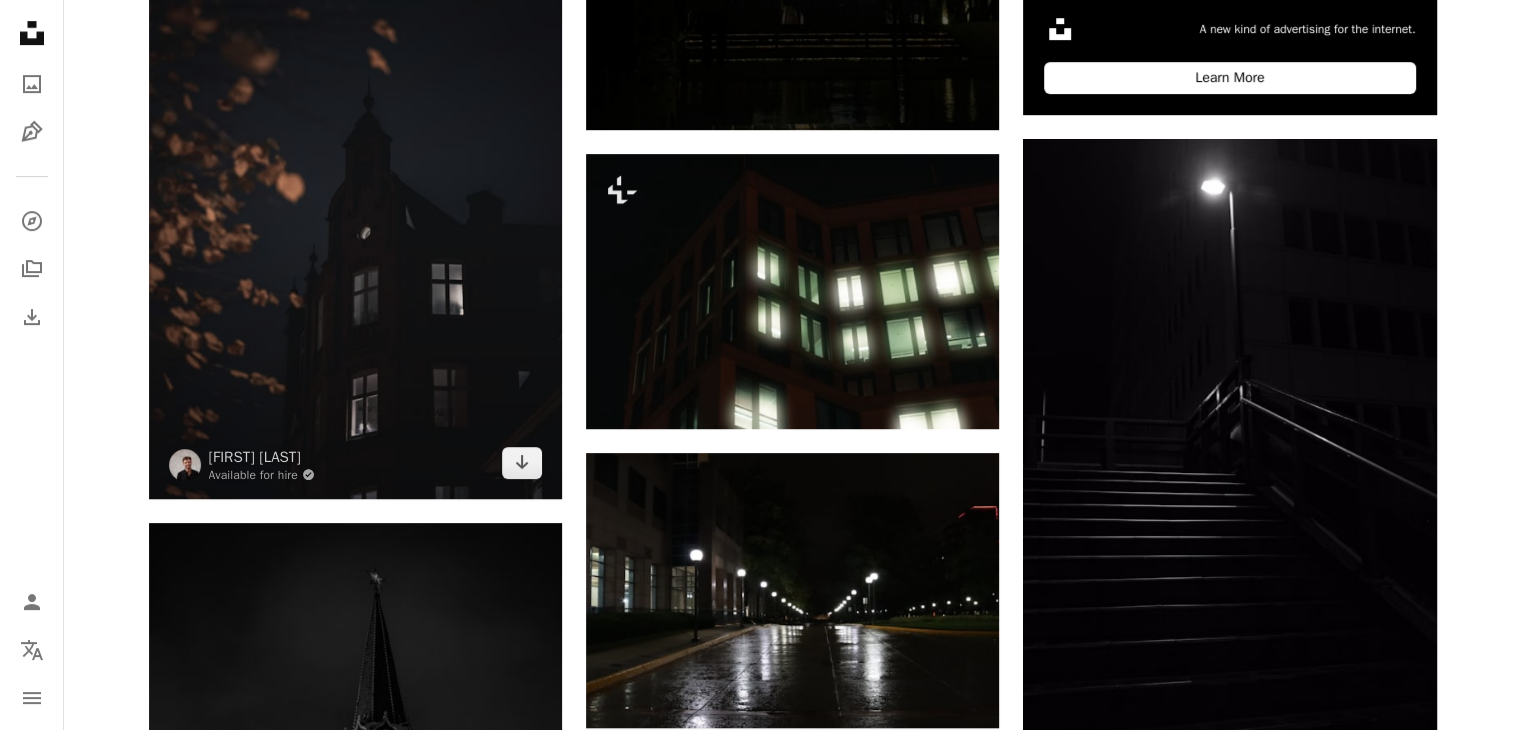 click at bounding box center (355, 189) 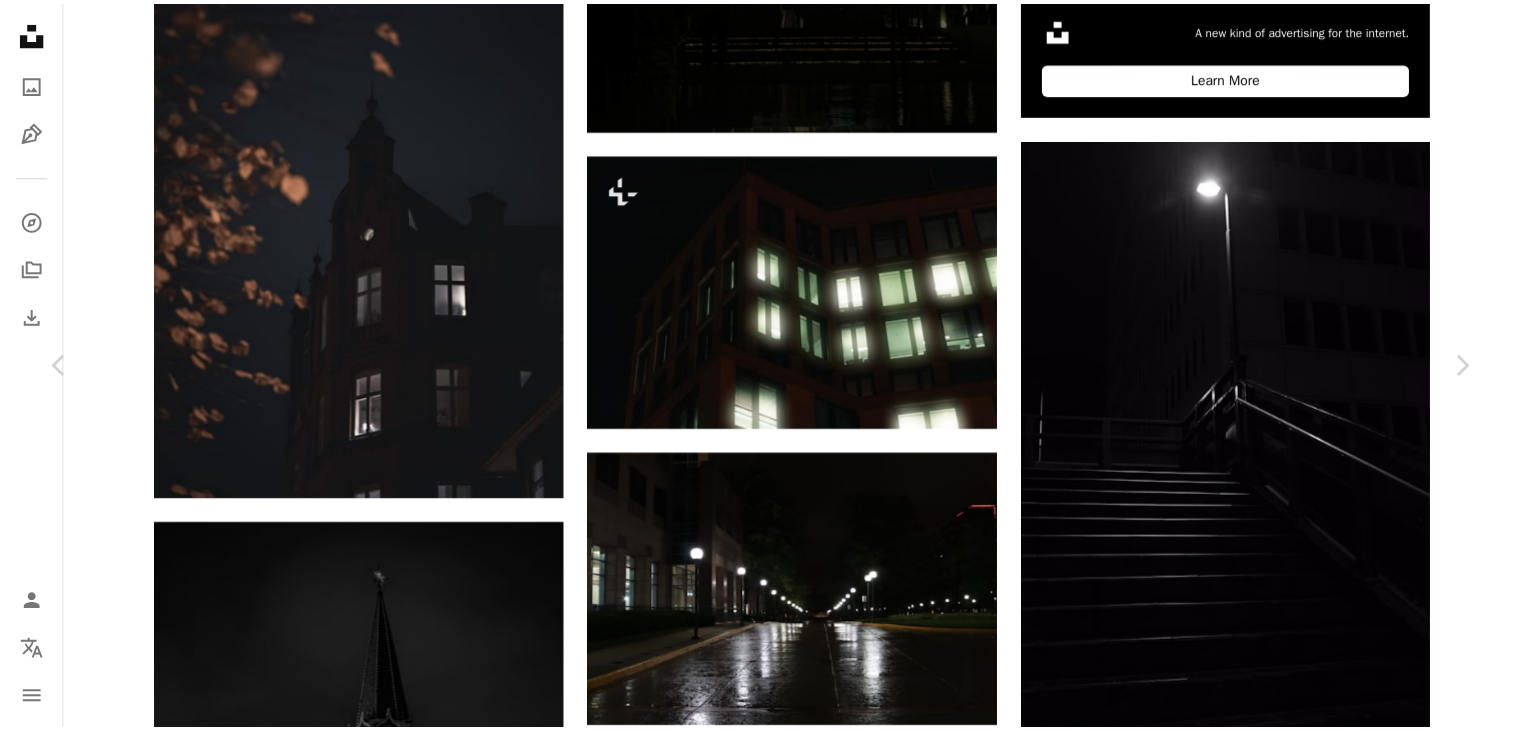 scroll, scrollTop: 1898, scrollLeft: 0, axis: vertical 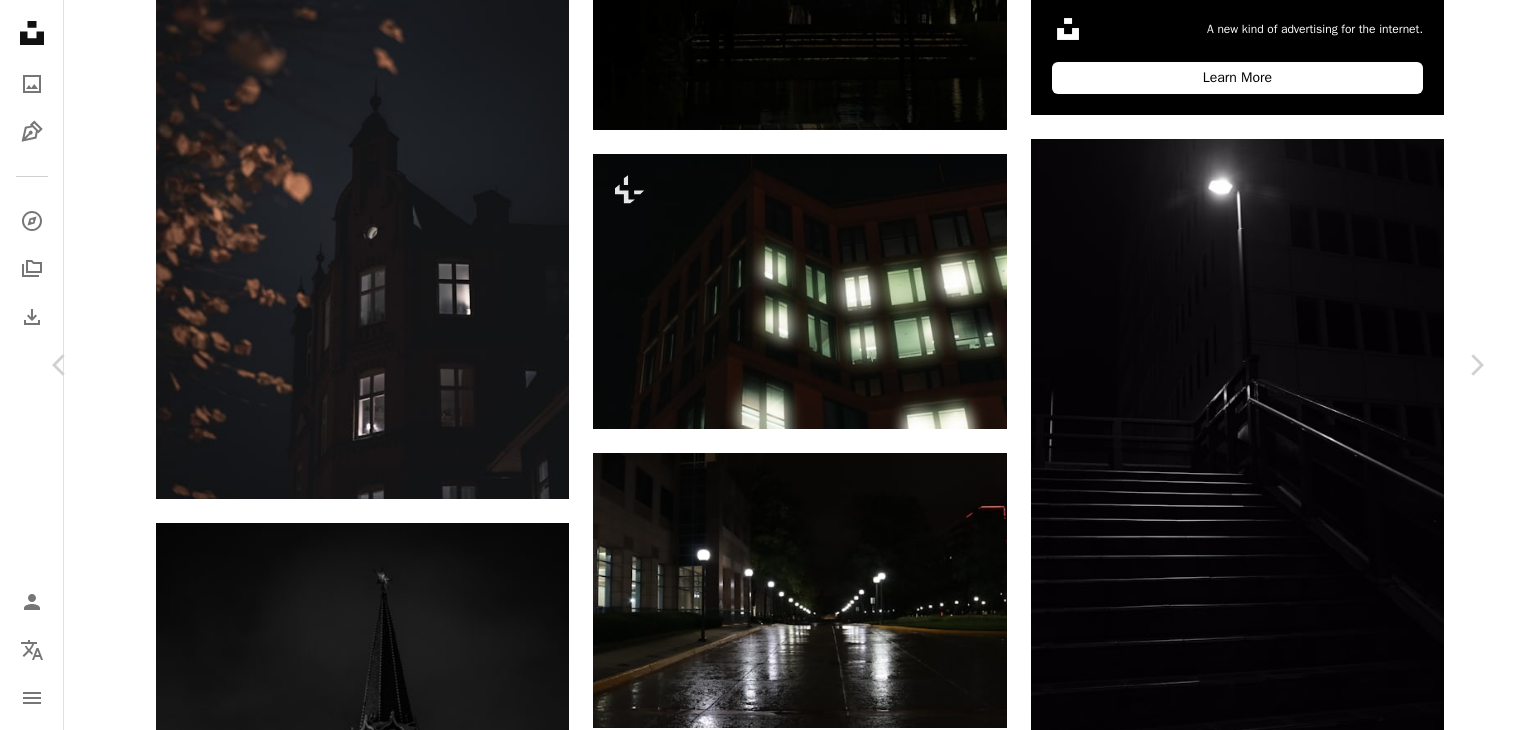 click on "An X shape" at bounding box center (20, 20) 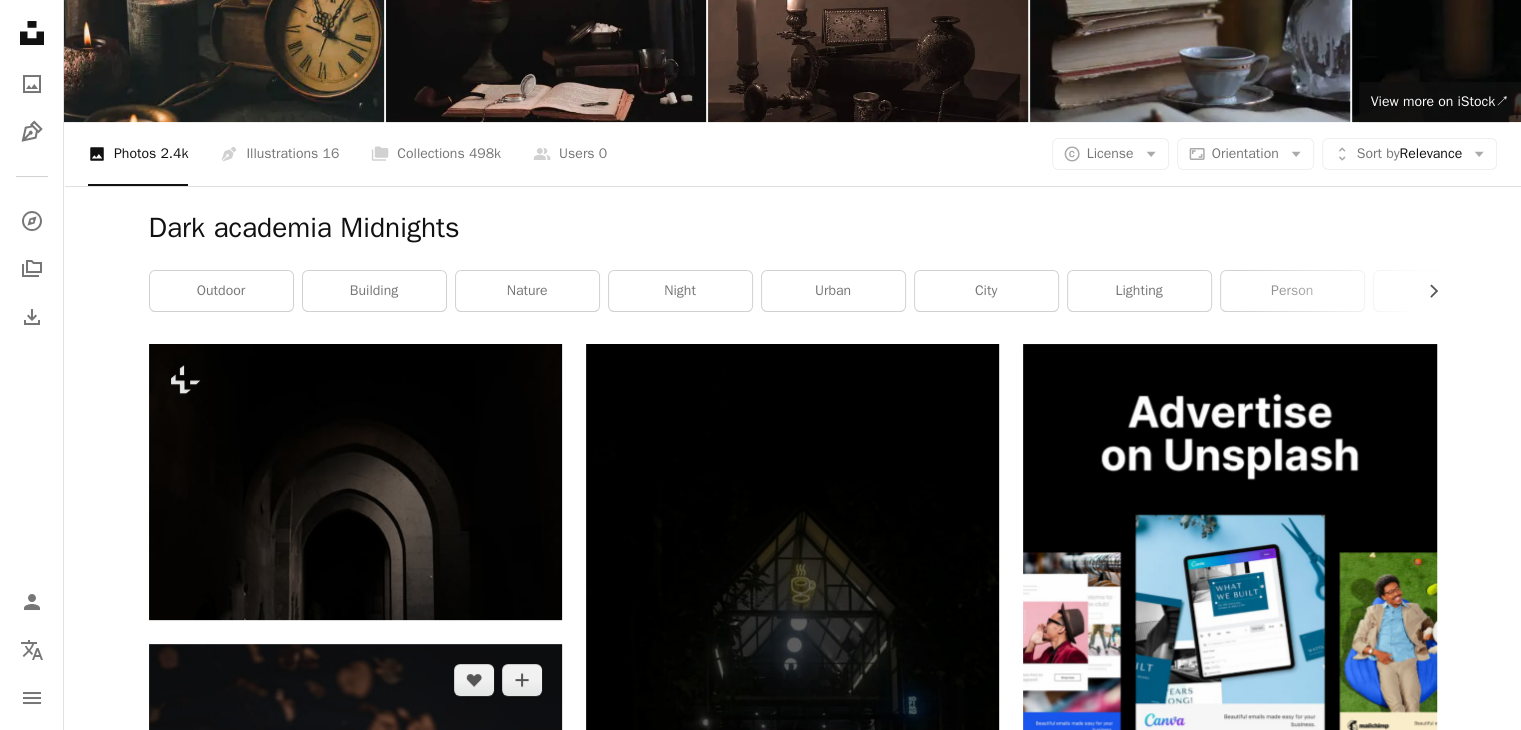 scroll, scrollTop: 0, scrollLeft: 0, axis: both 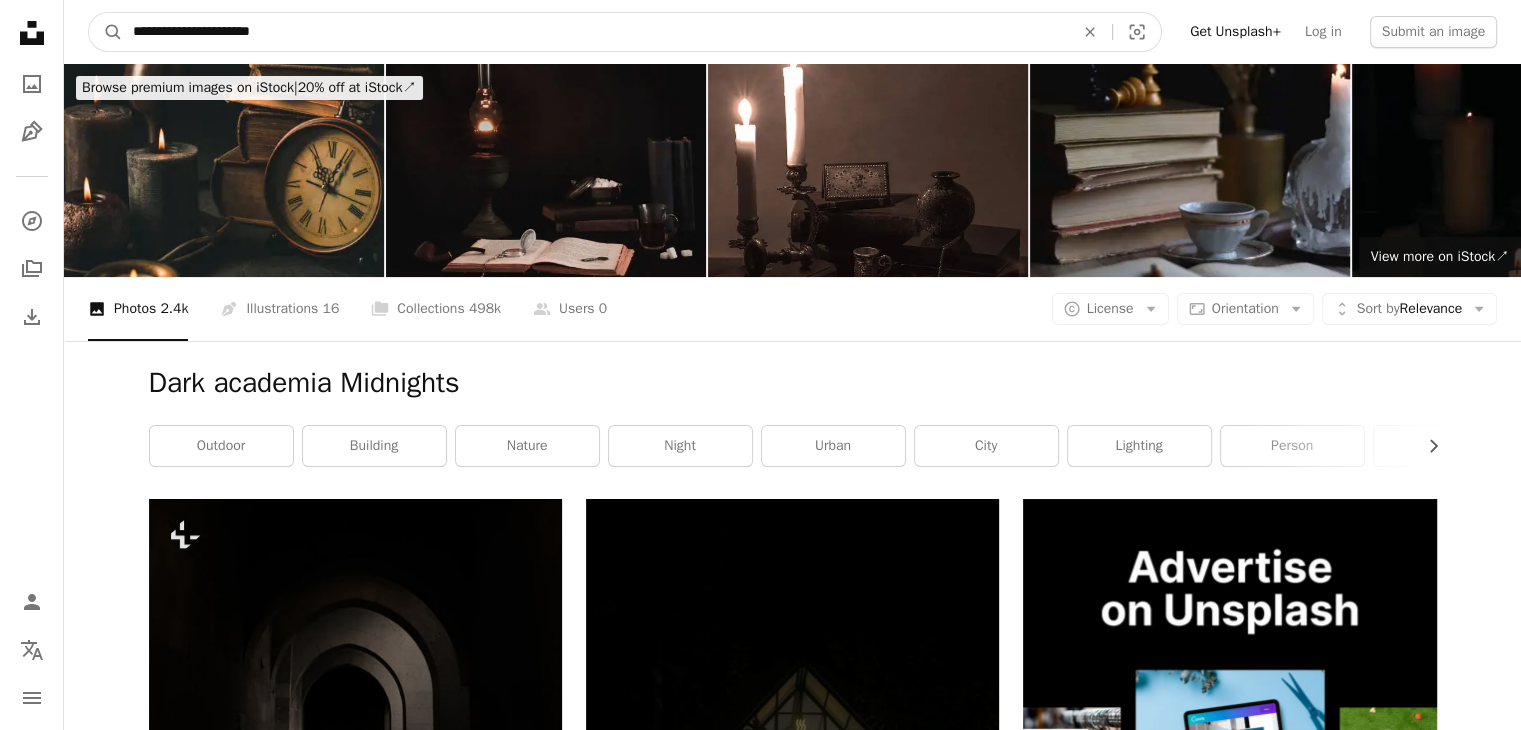 click on "**********" at bounding box center (595, 32) 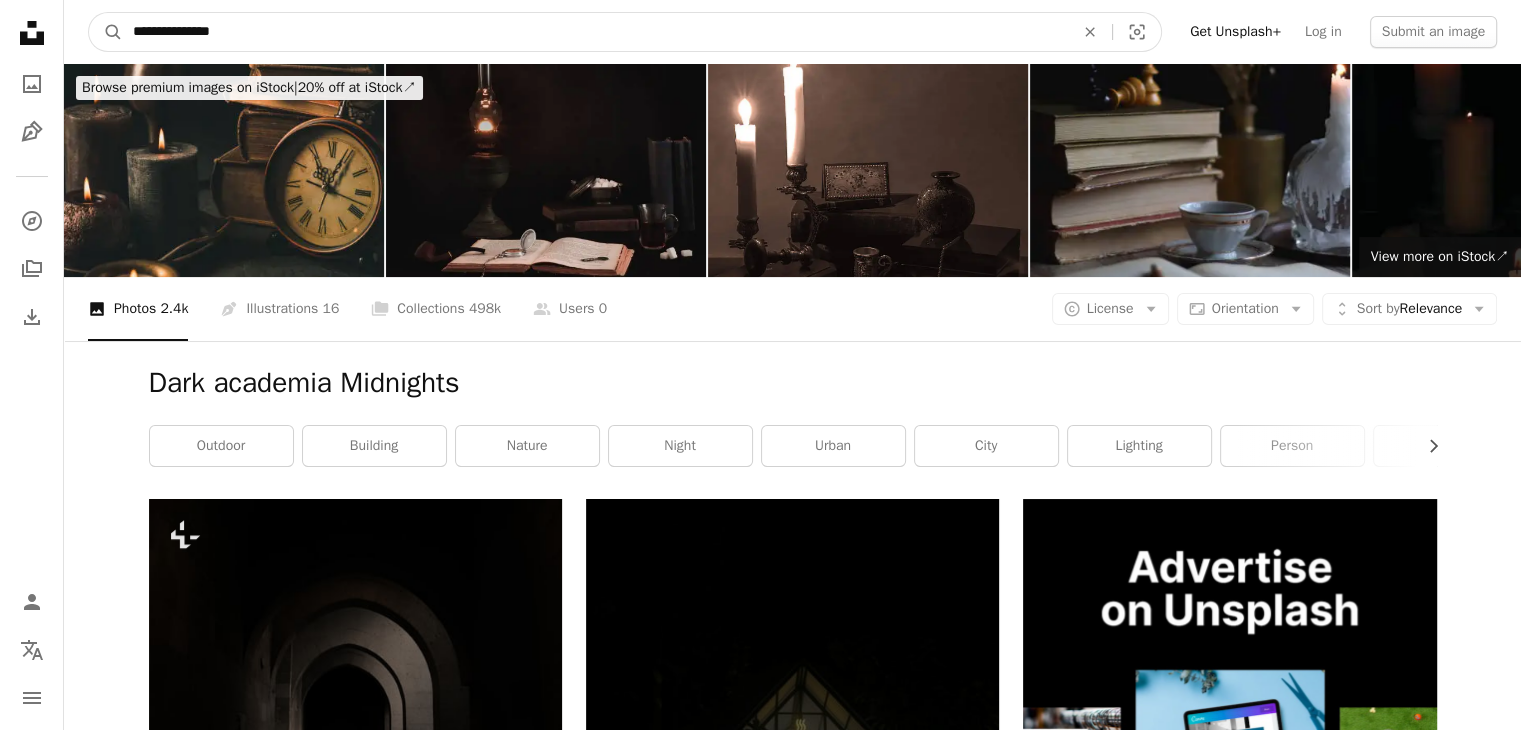 type on "**********" 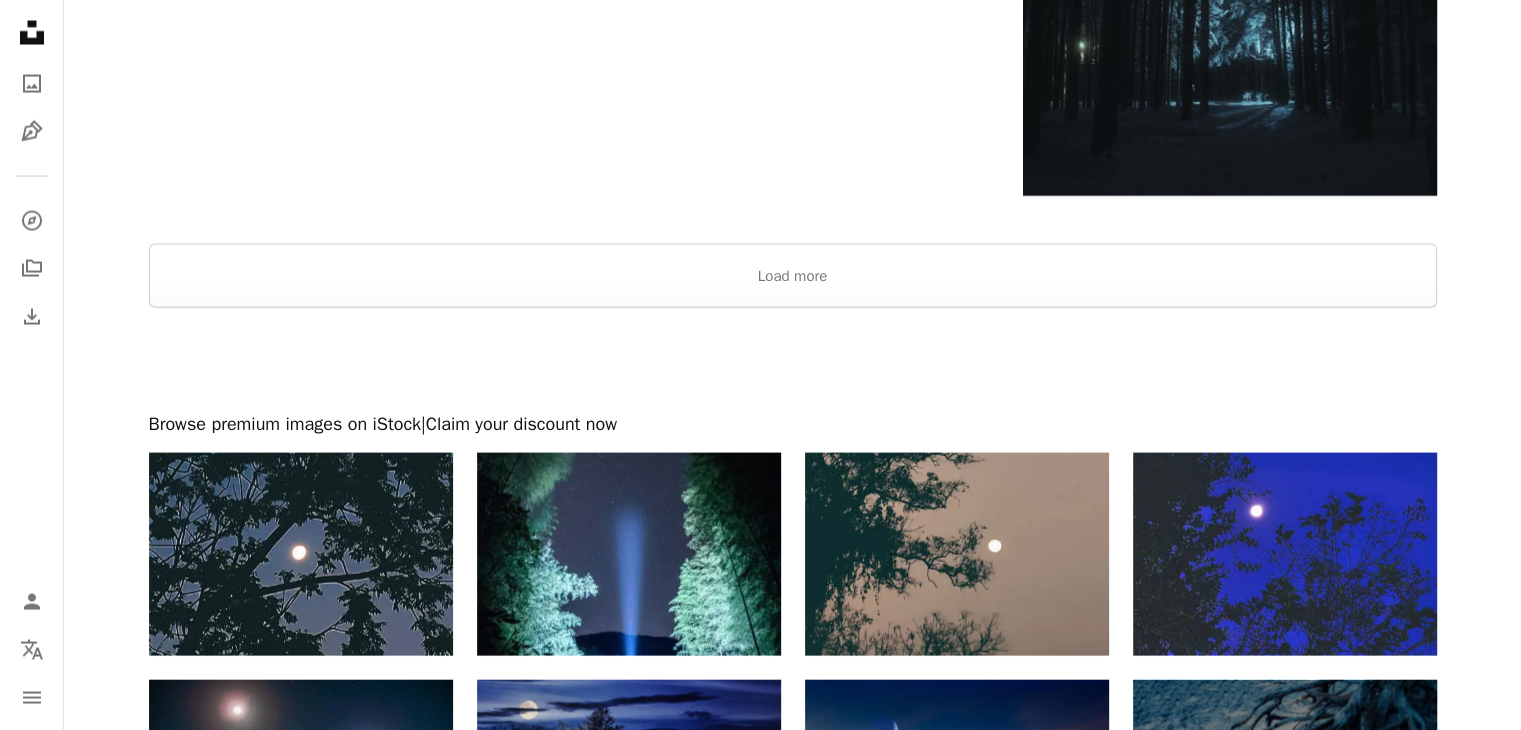 scroll, scrollTop: 4154, scrollLeft: 0, axis: vertical 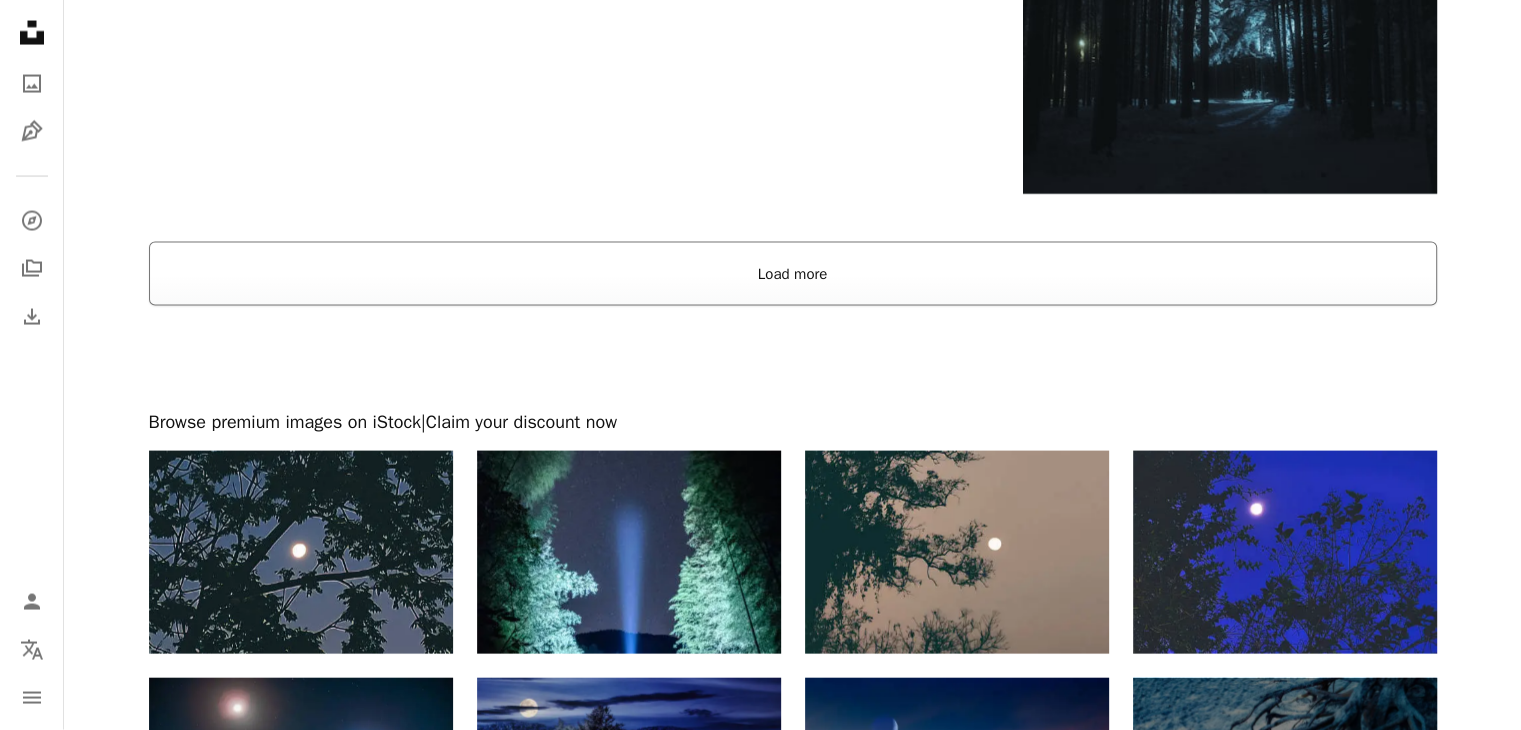 click on "Load more" at bounding box center [793, 274] 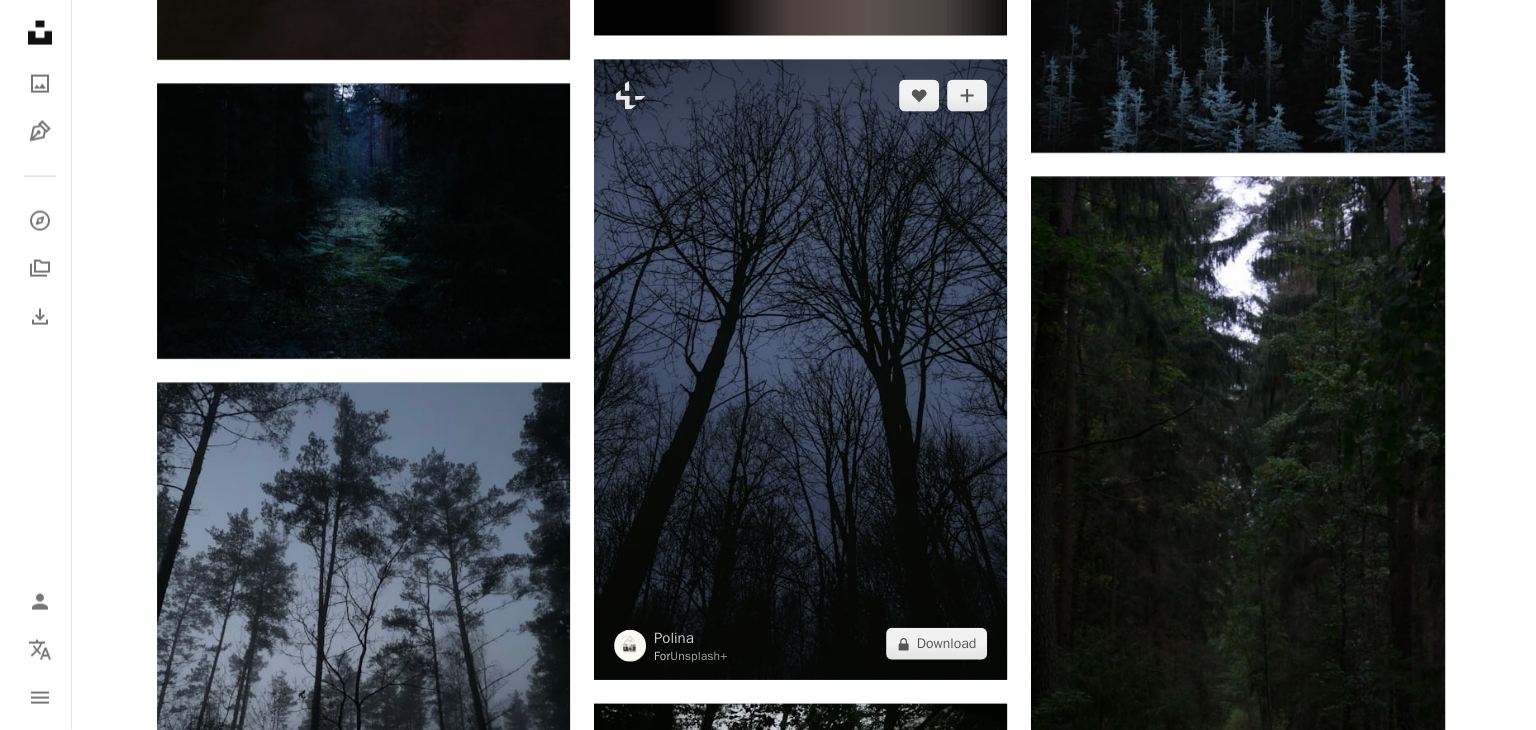 scroll, scrollTop: 4456, scrollLeft: 0, axis: vertical 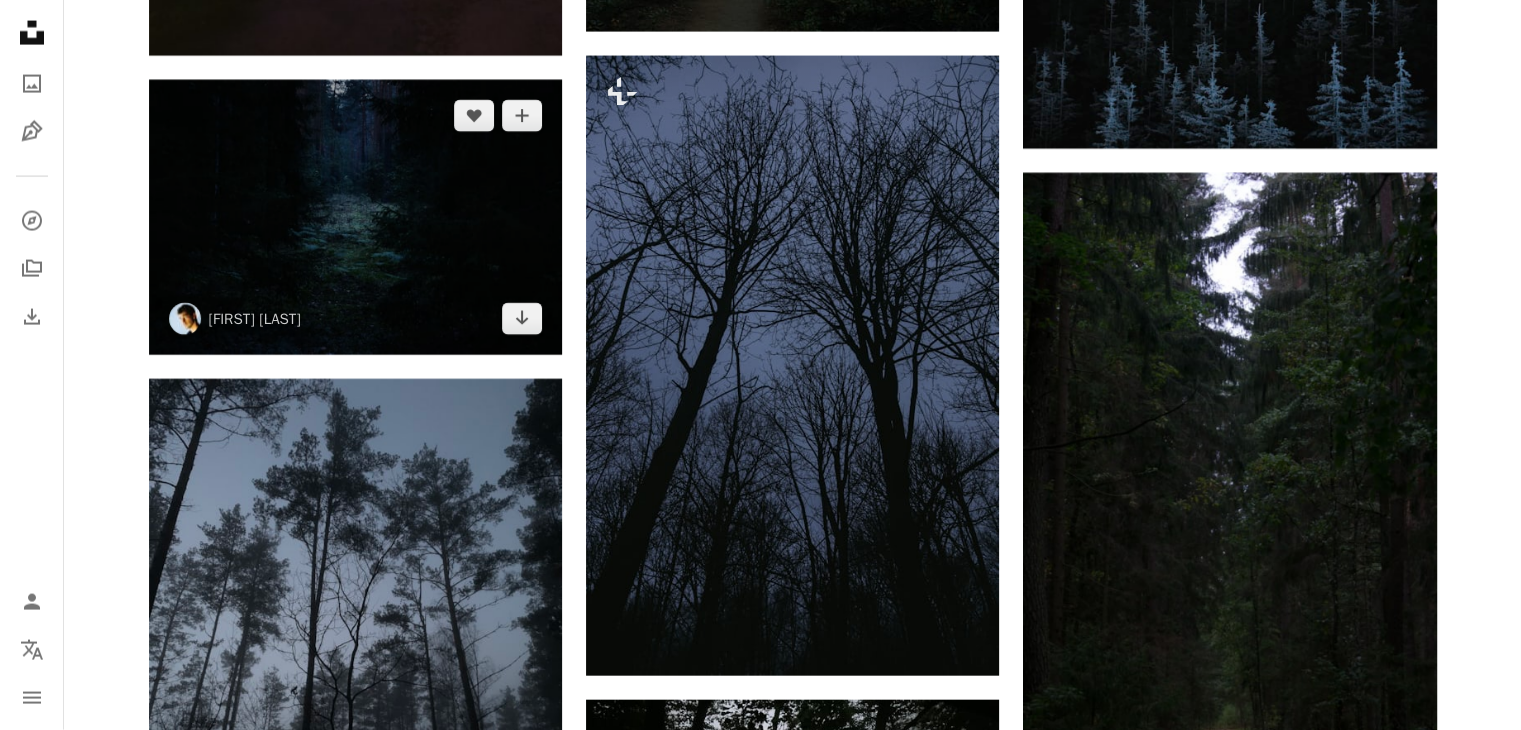 click at bounding box center (355, 217) 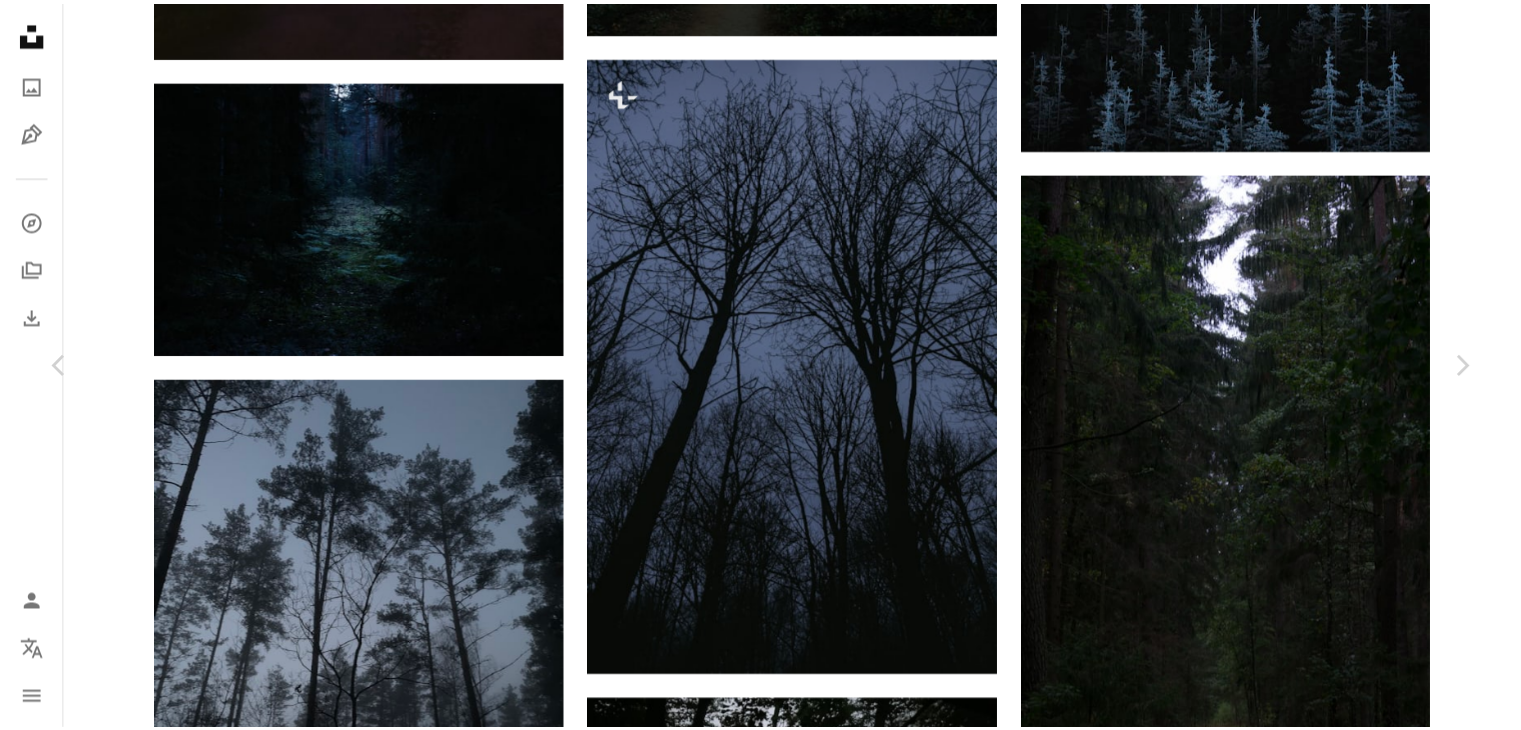 scroll, scrollTop: 0, scrollLeft: 0, axis: both 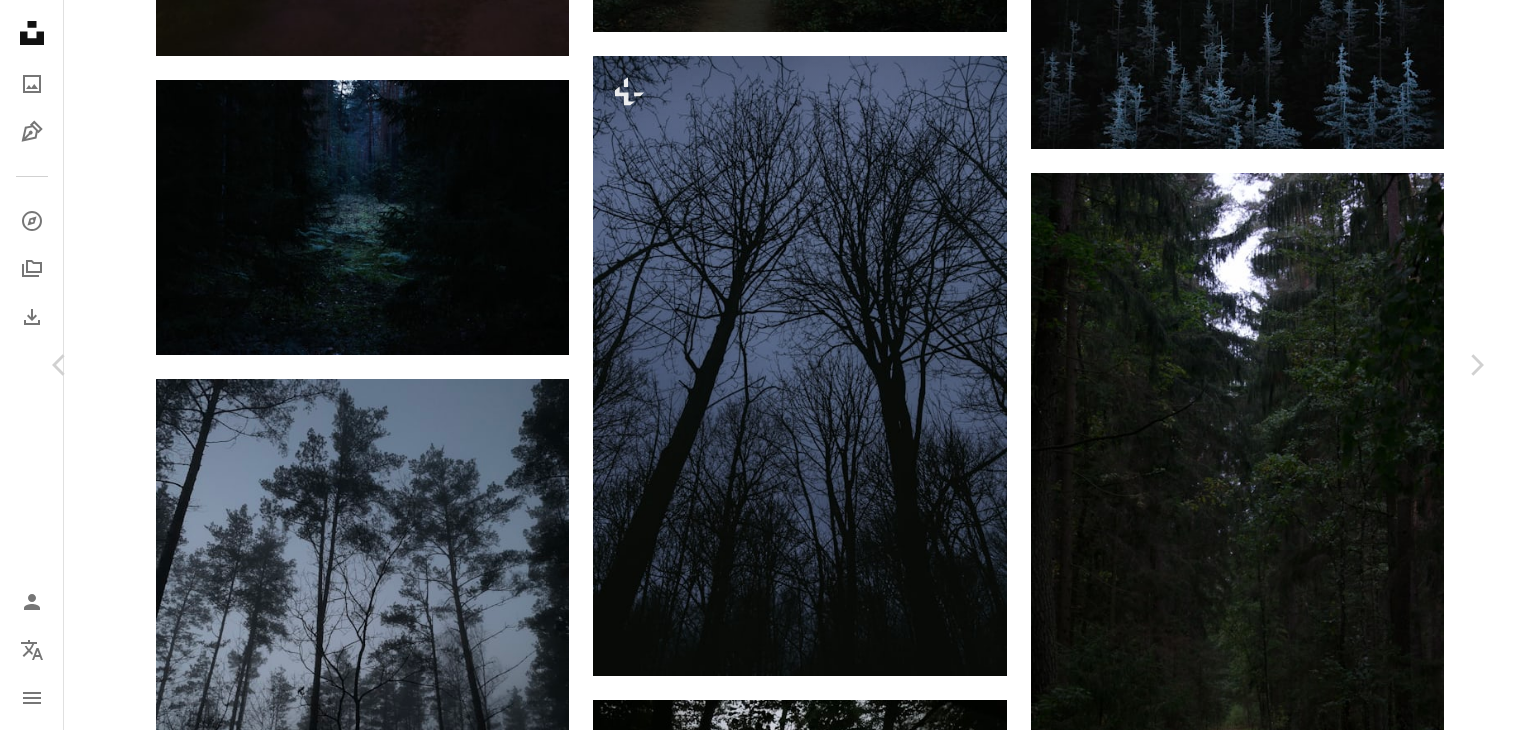 click on "An X shape" at bounding box center [20, 20] 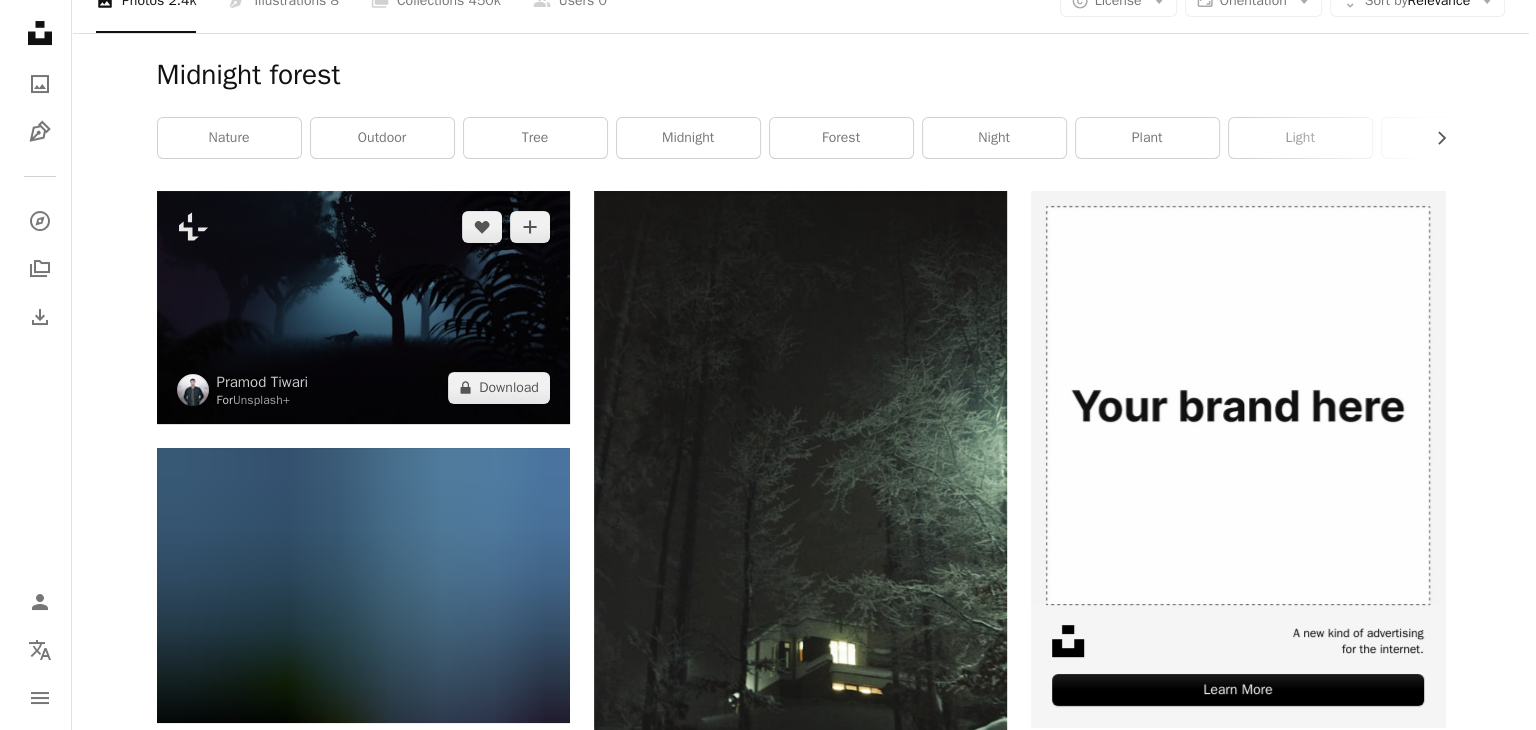 scroll, scrollTop: 318, scrollLeft: 0, axis: vertical 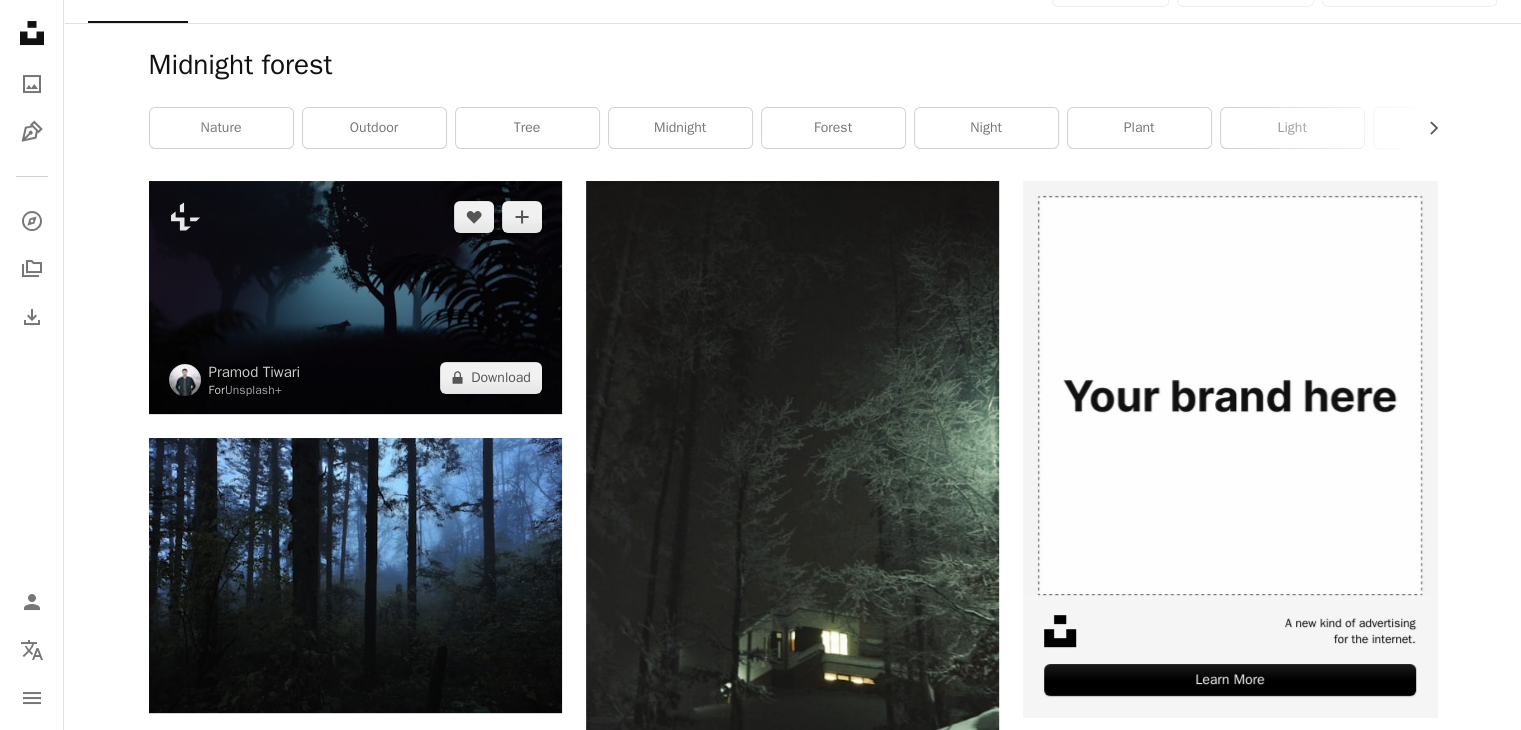 click at bounding box center (355, 297) 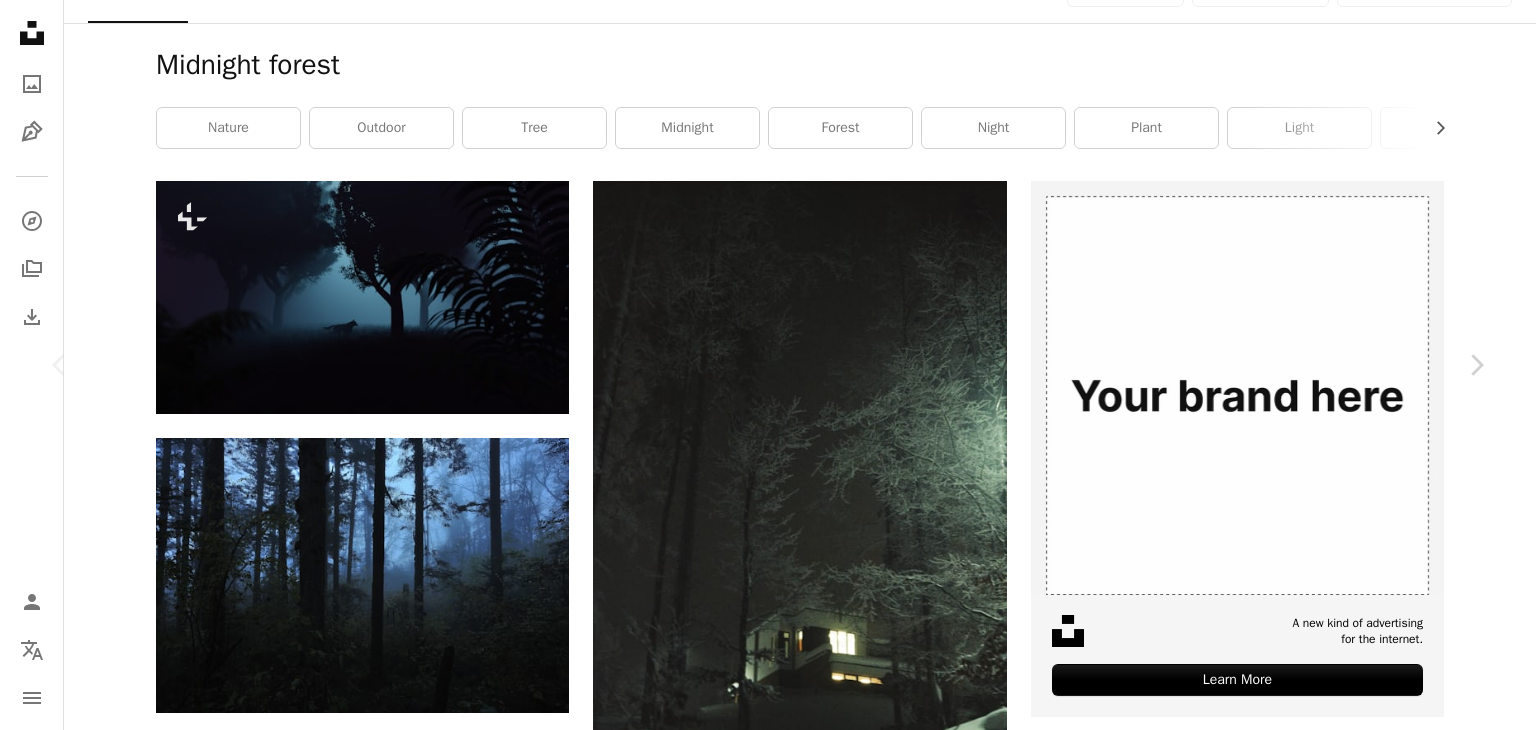 scroll, scrollTop: 1007, scrollLeft: 0, axis: vertical 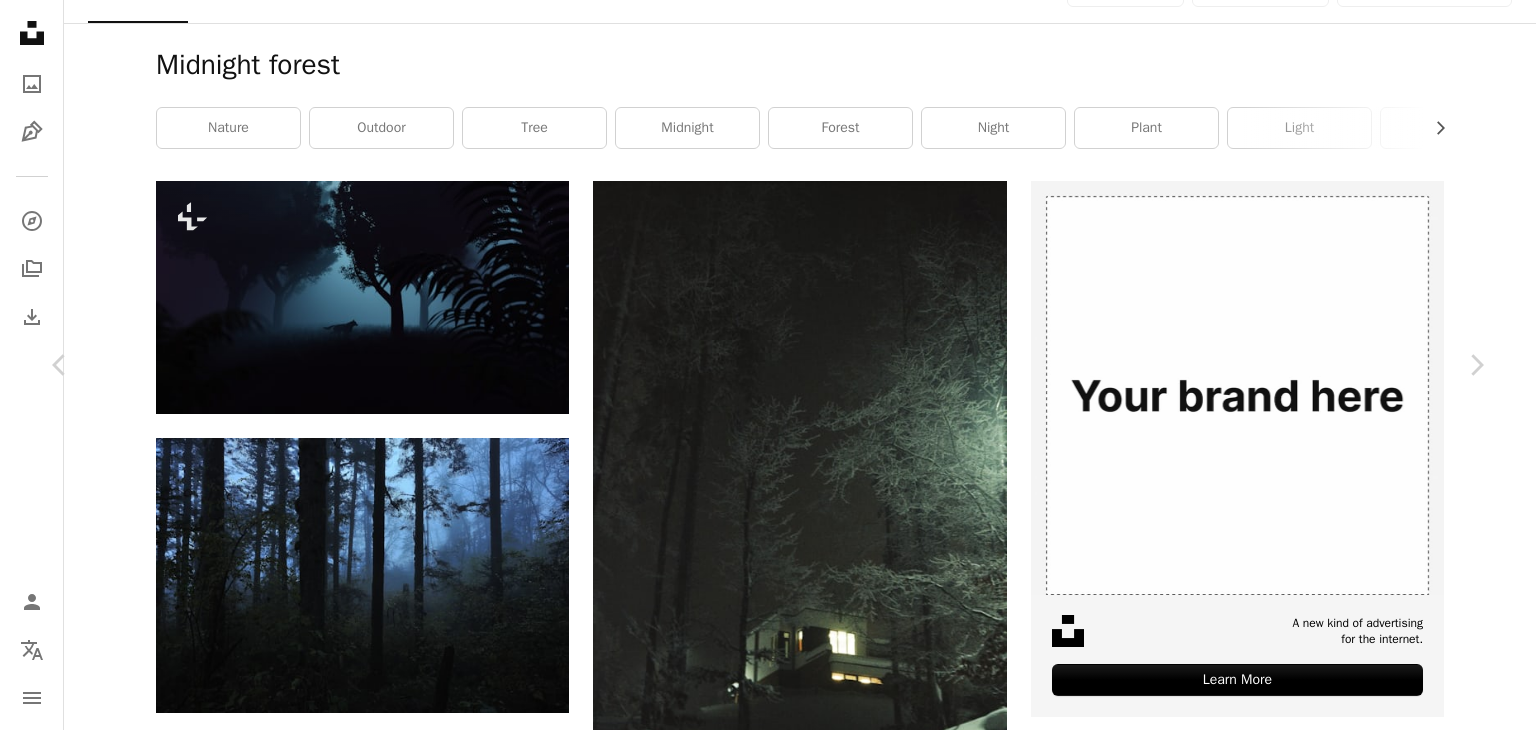 click on "An X shape" at bounding box center [20, 20] 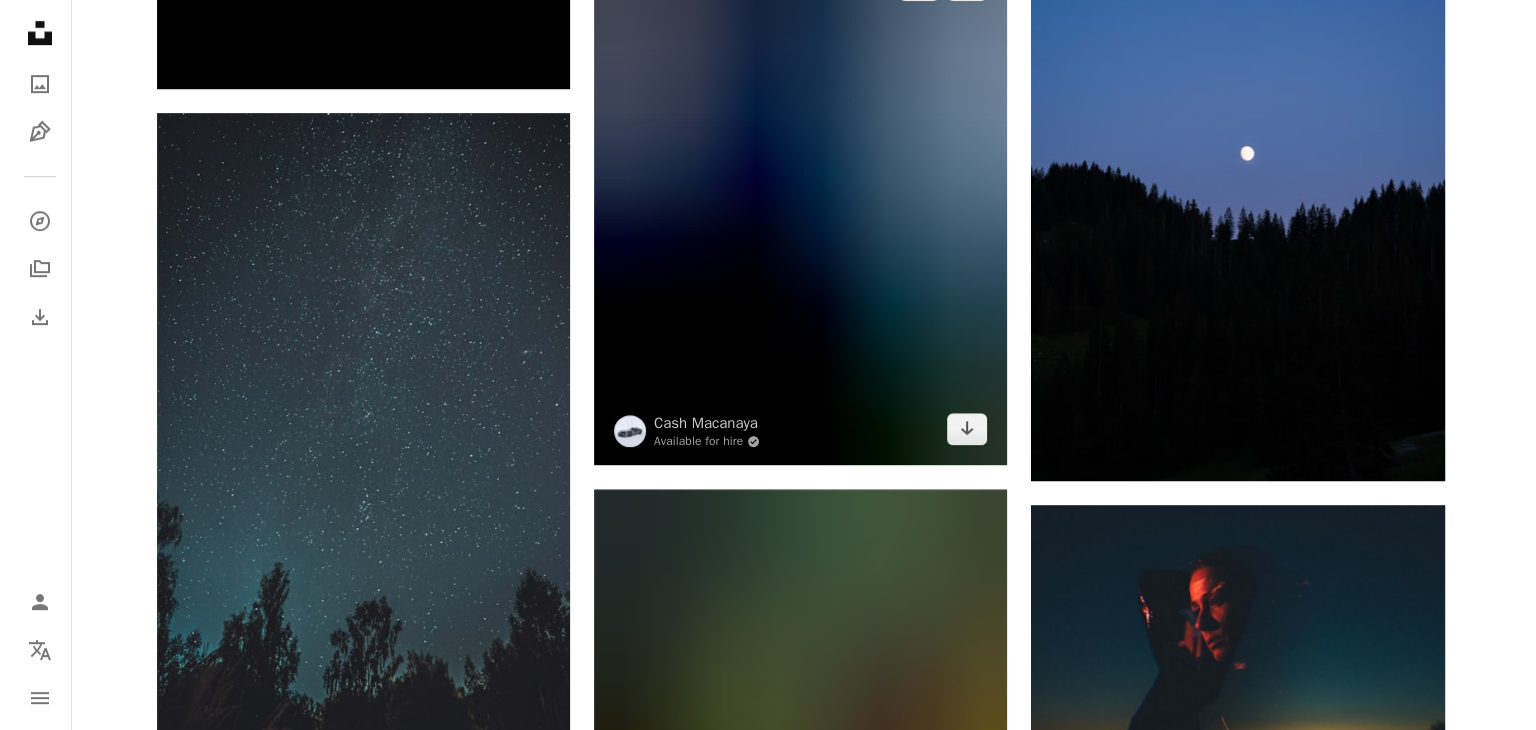 scroll, scrollTop: 1184, scrollLeft: 0, axis: vertical 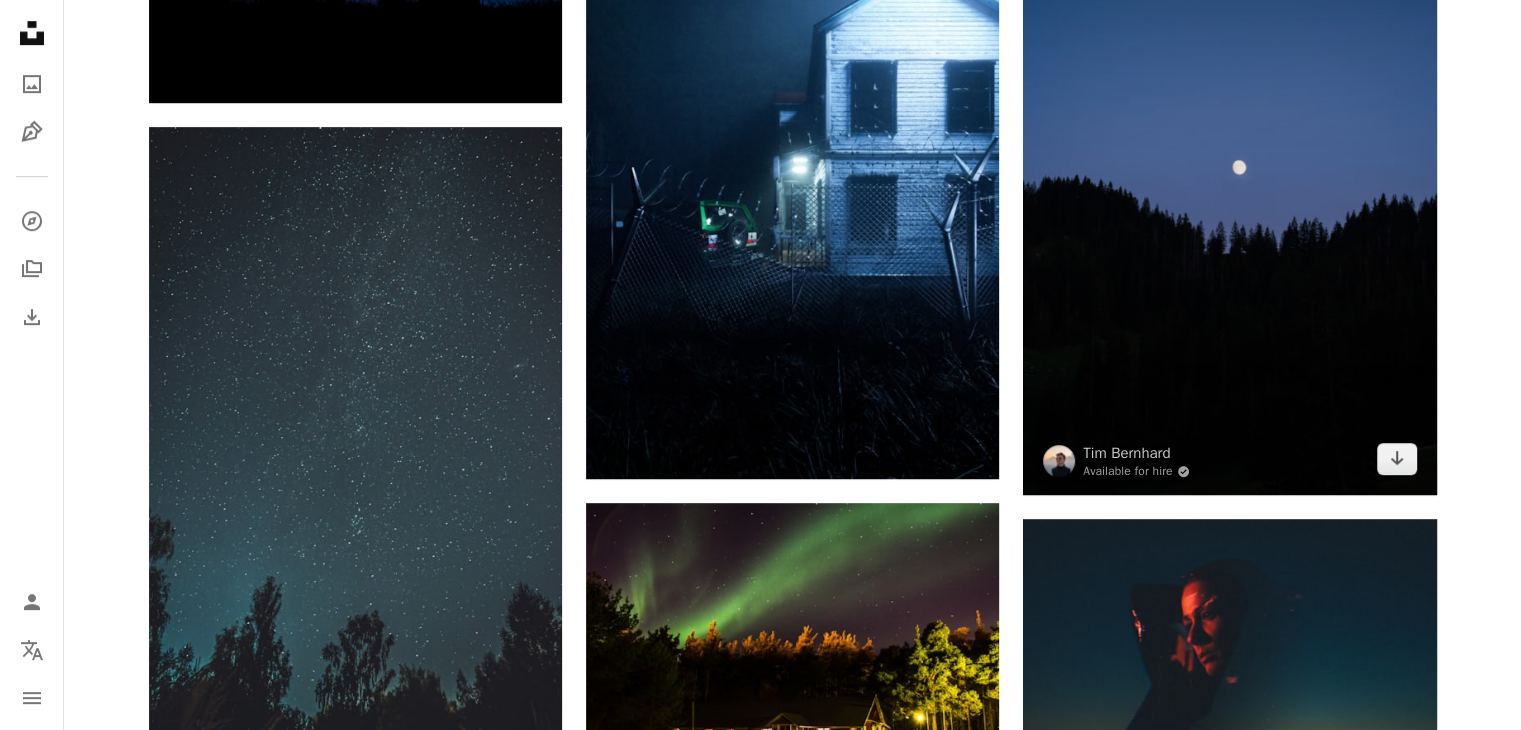 click at bounding box center (1229, 185) 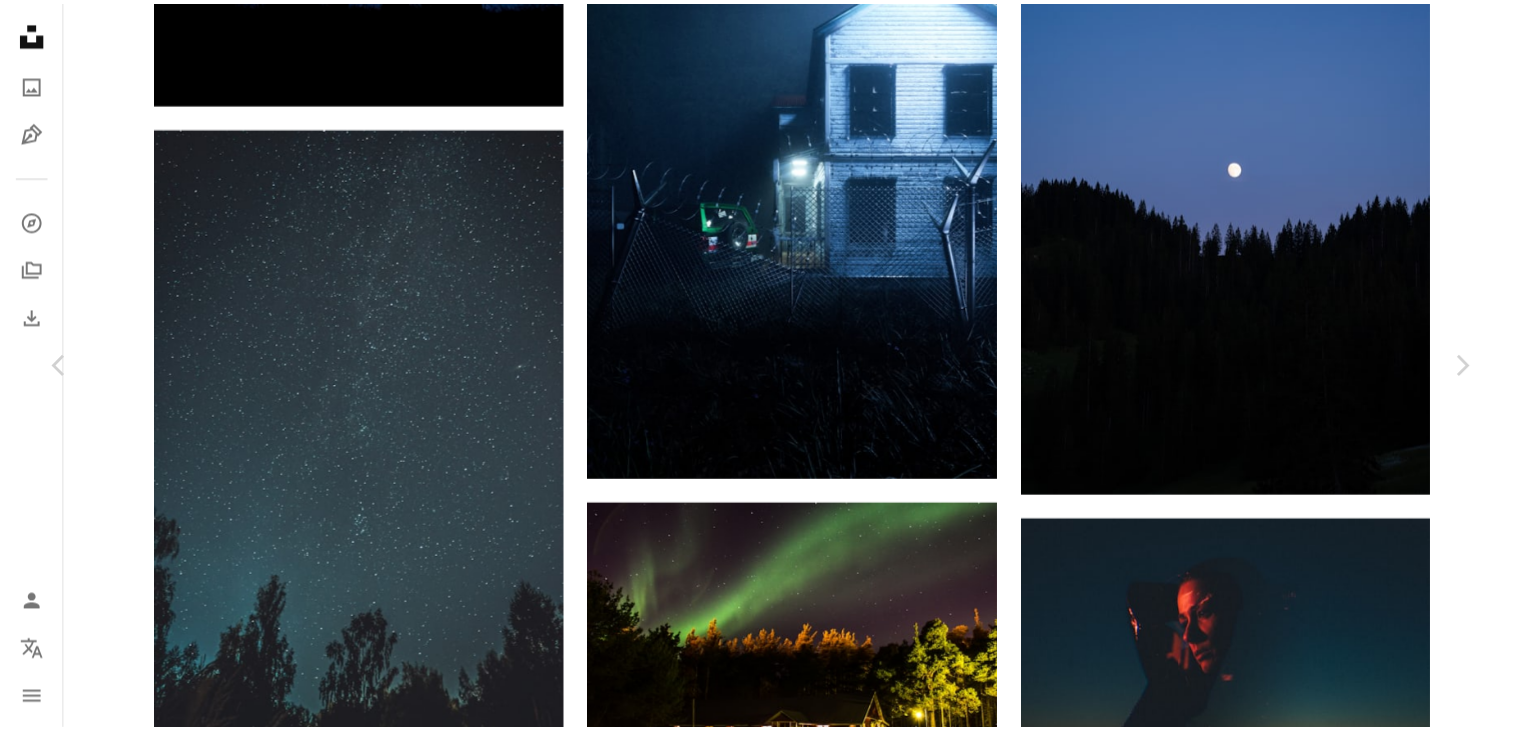 scroll, scrollTop: 0, scrollLeft: 0, axis: both 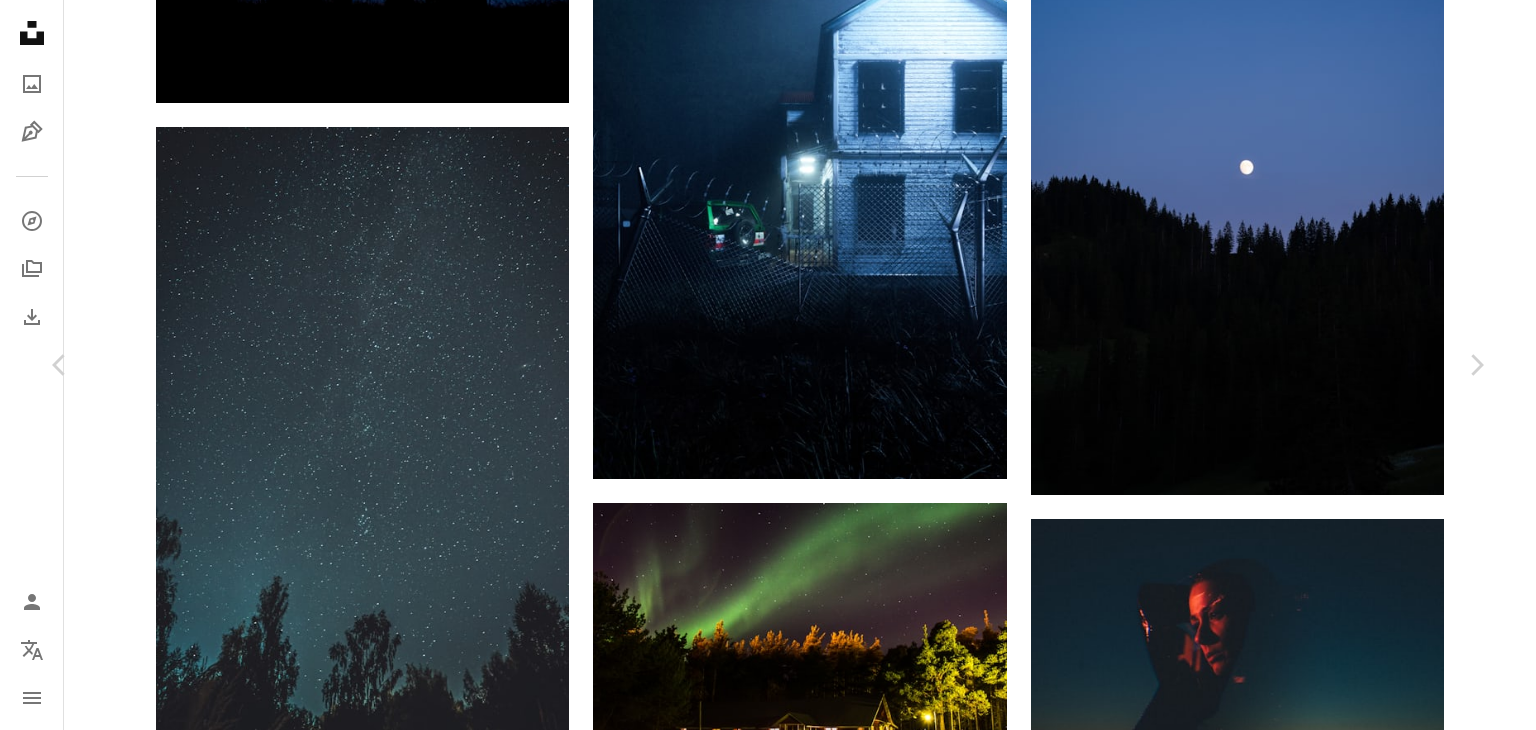 click on "An X shape" at bounding box center (20, 20) 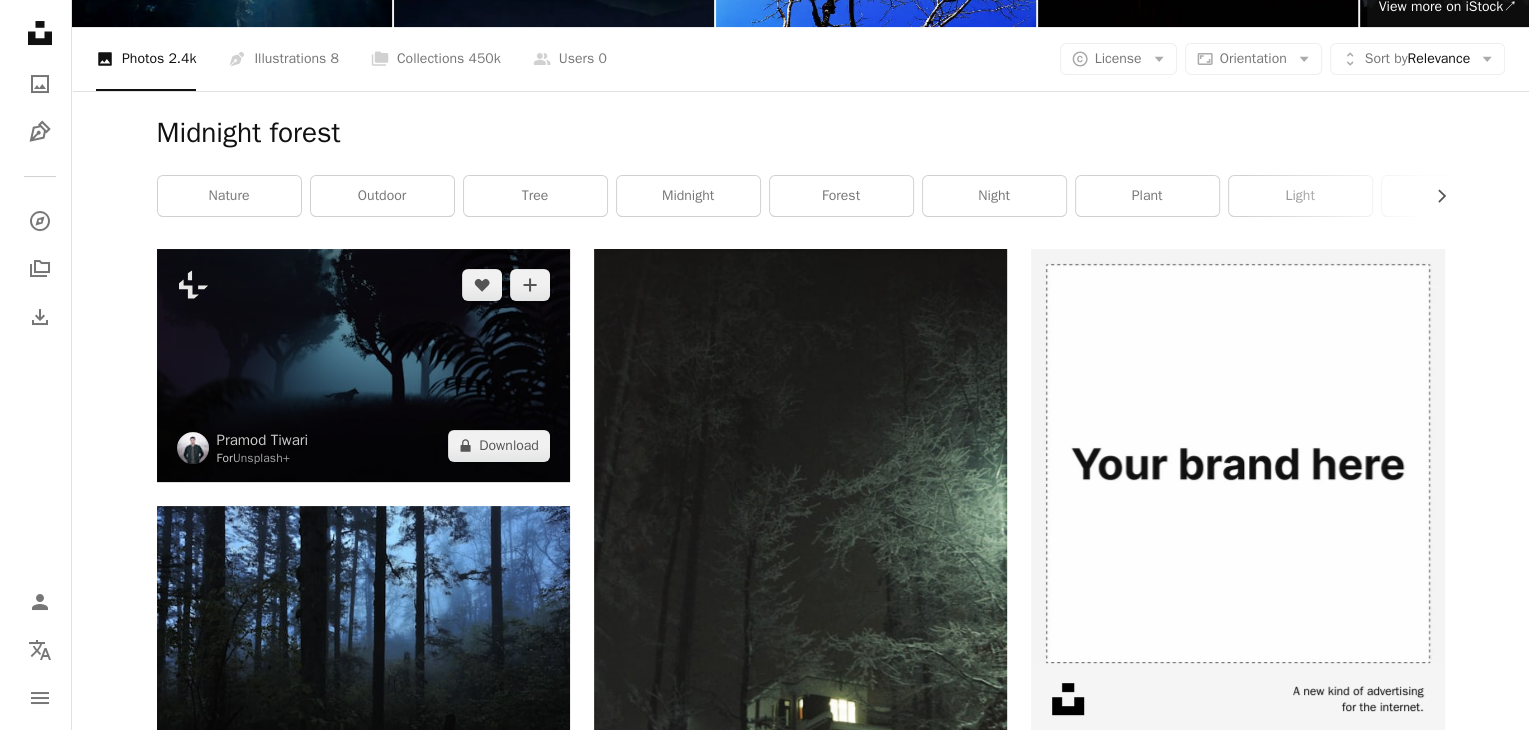 scroll, scrollTop: 252, scrollLeft: 0, axis: vertical 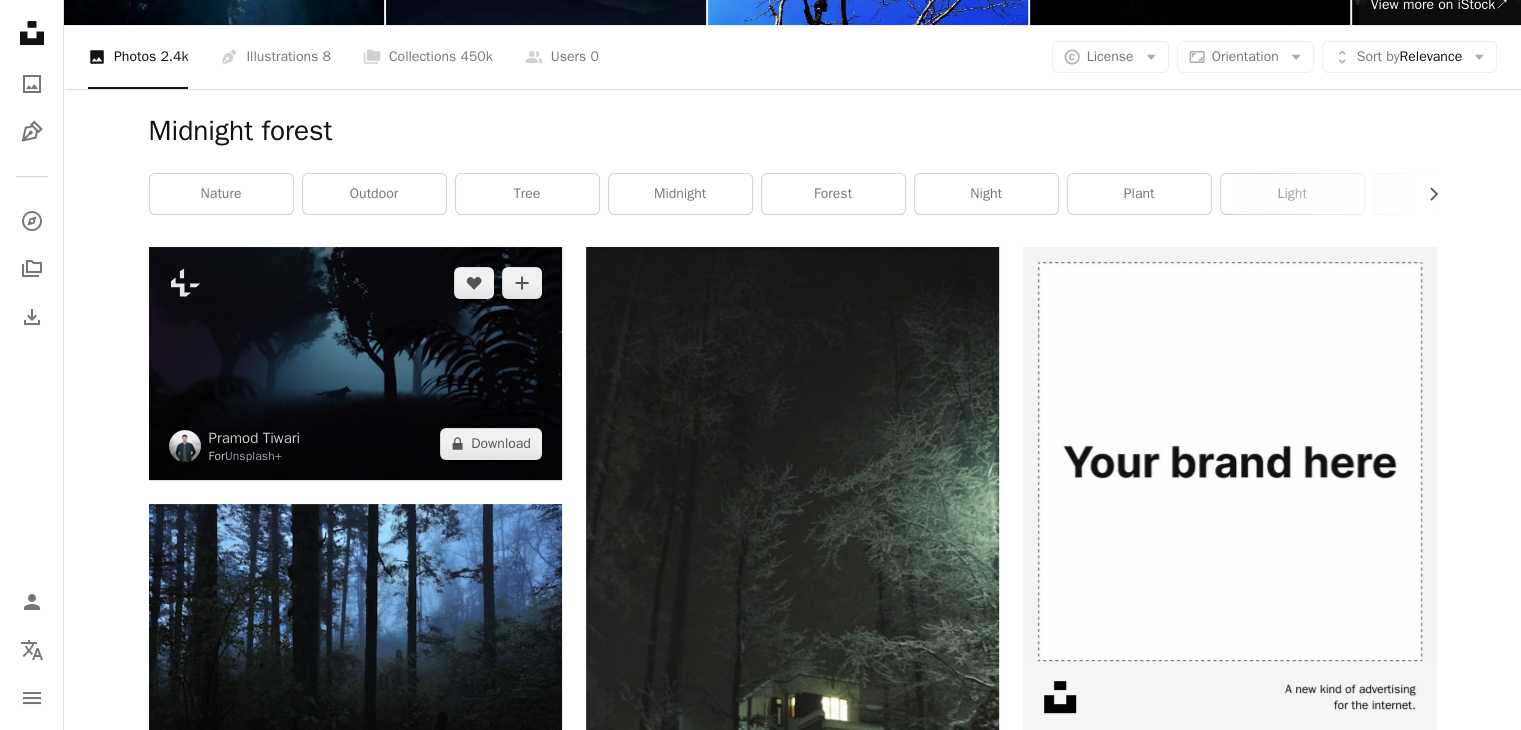 click at bounding box center [355, 363] 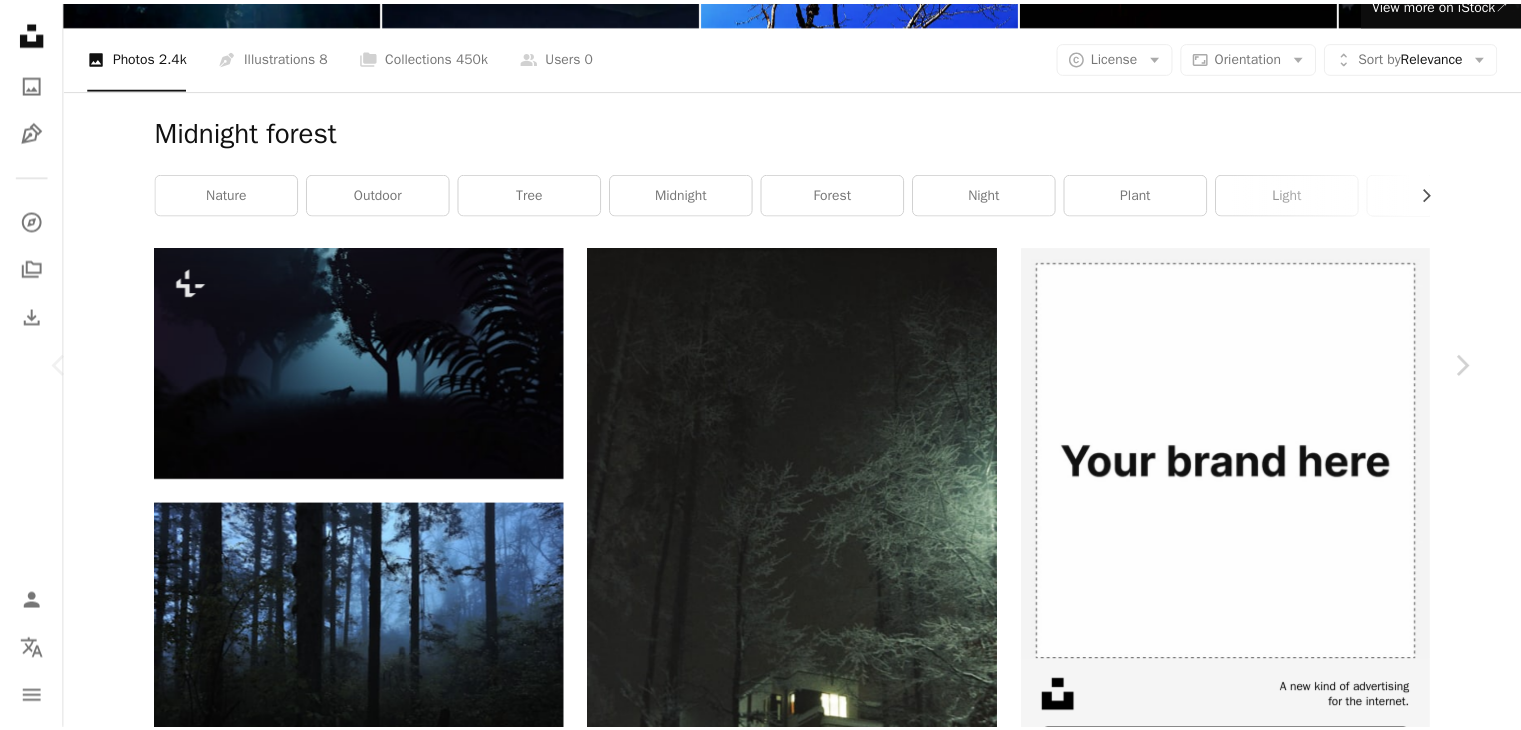 scroll, scrollTop: 1566, scrollLeft: 0, axis: vertical 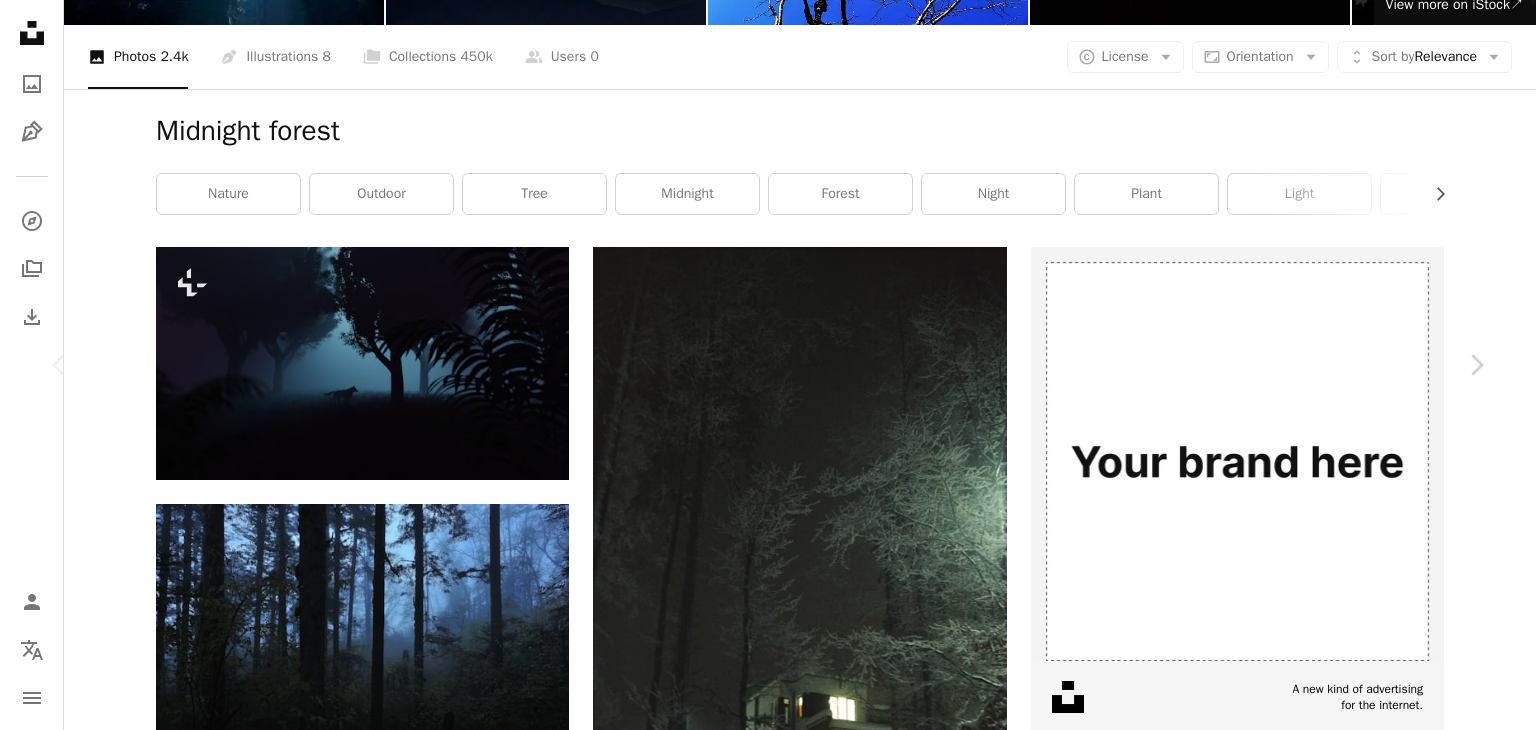 click on "An X shape" at bounding box center [20, 20] 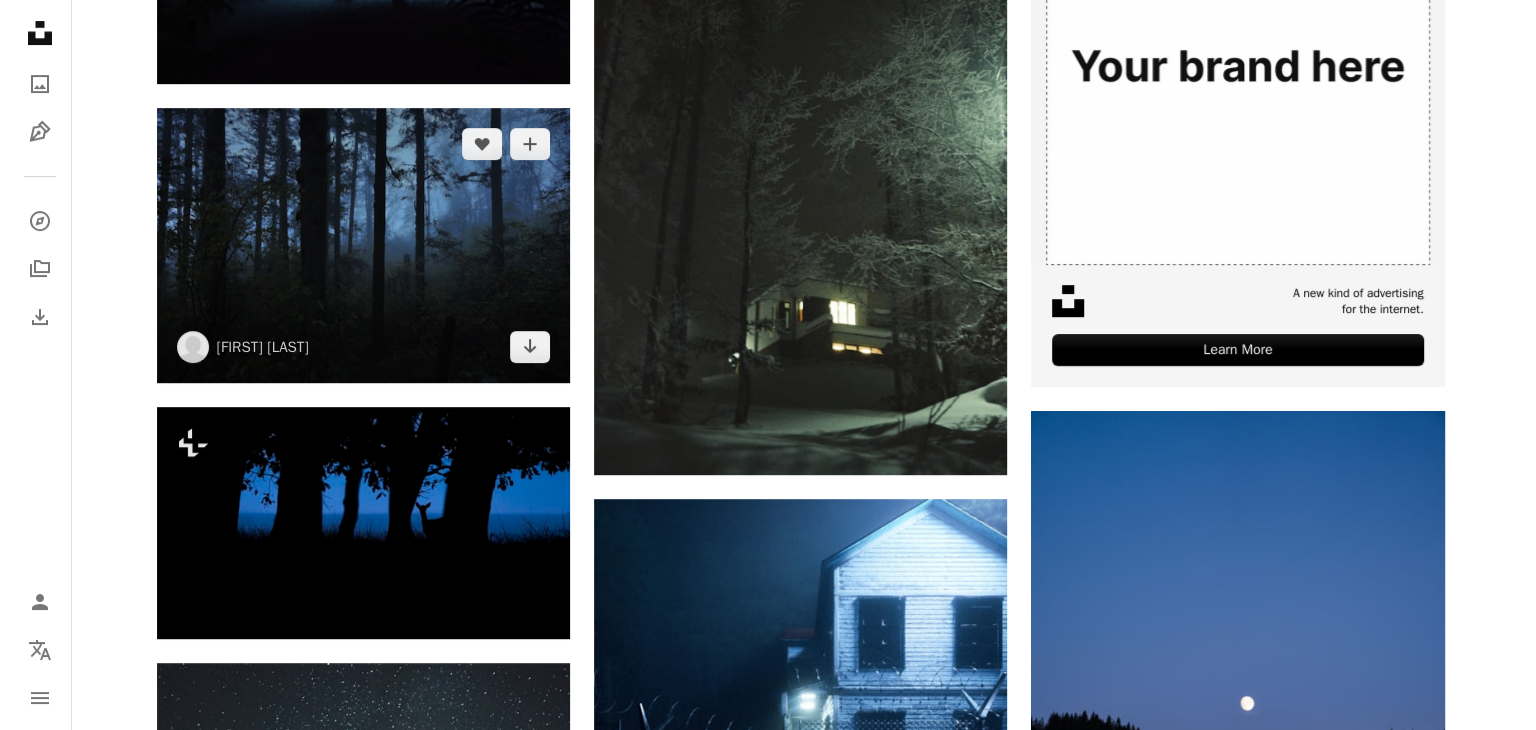 scroll, scrollTop: 650, scrollLeft: 0, axis: vertical 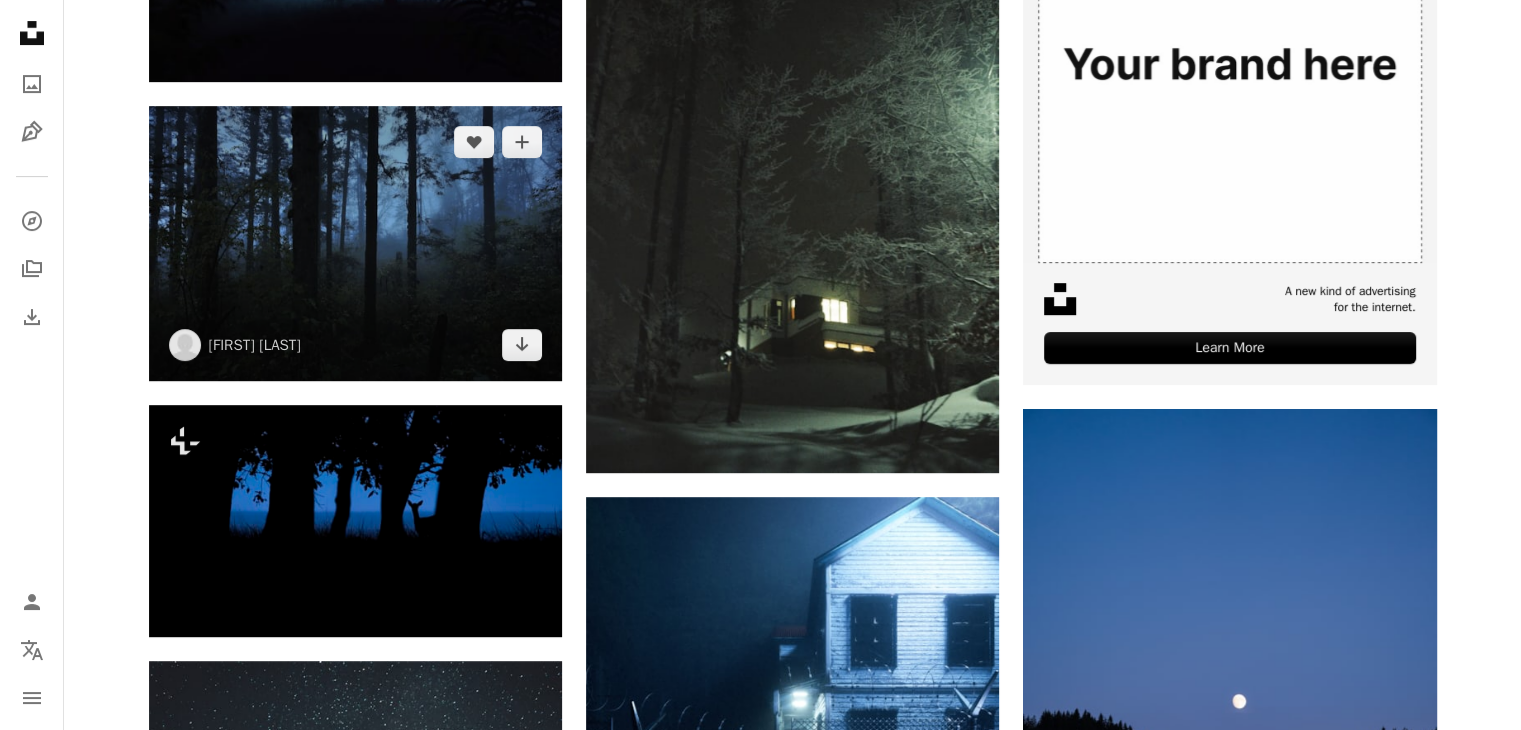 click at bounding box center (355, 243) 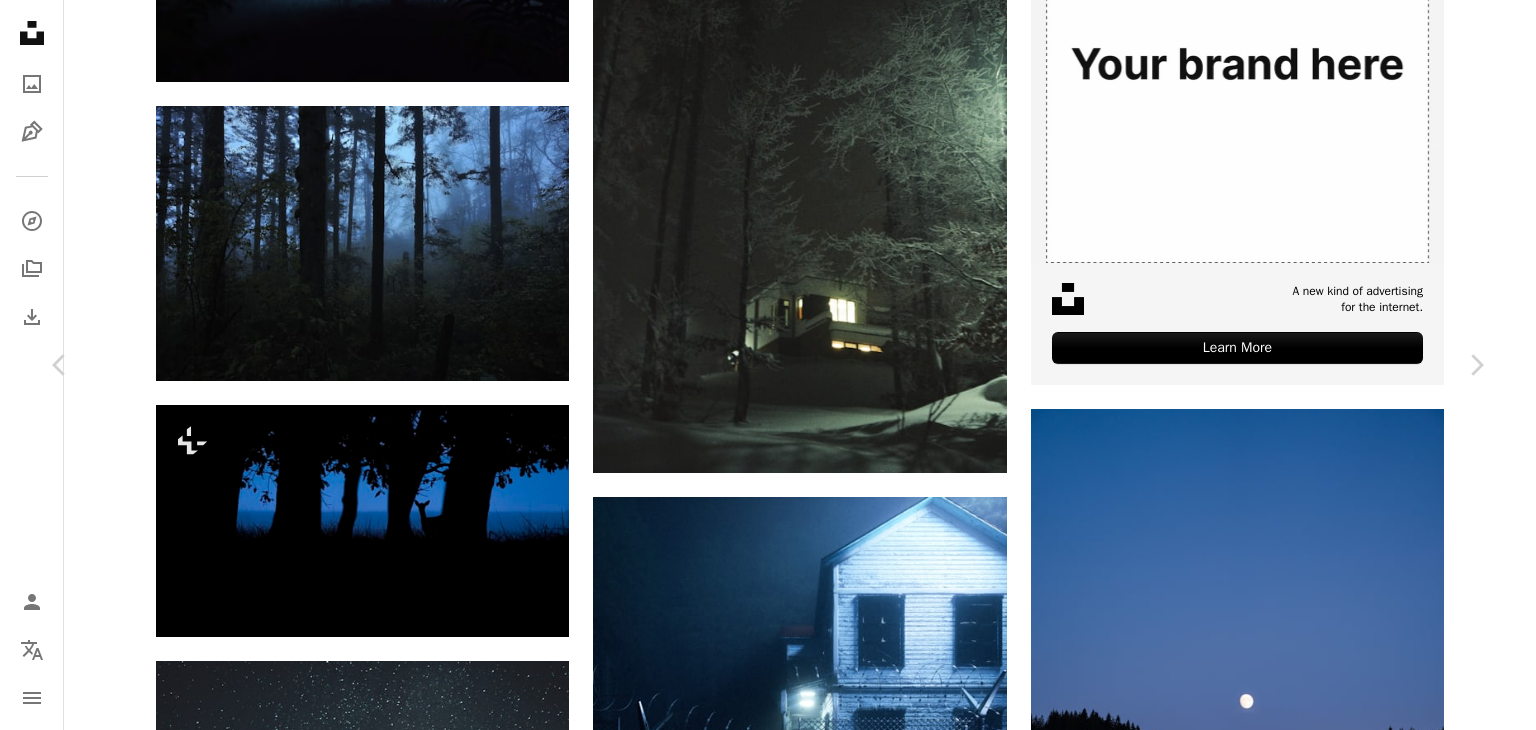 scroll, scrollTop: 0, scrollLeft: 0, axis: both 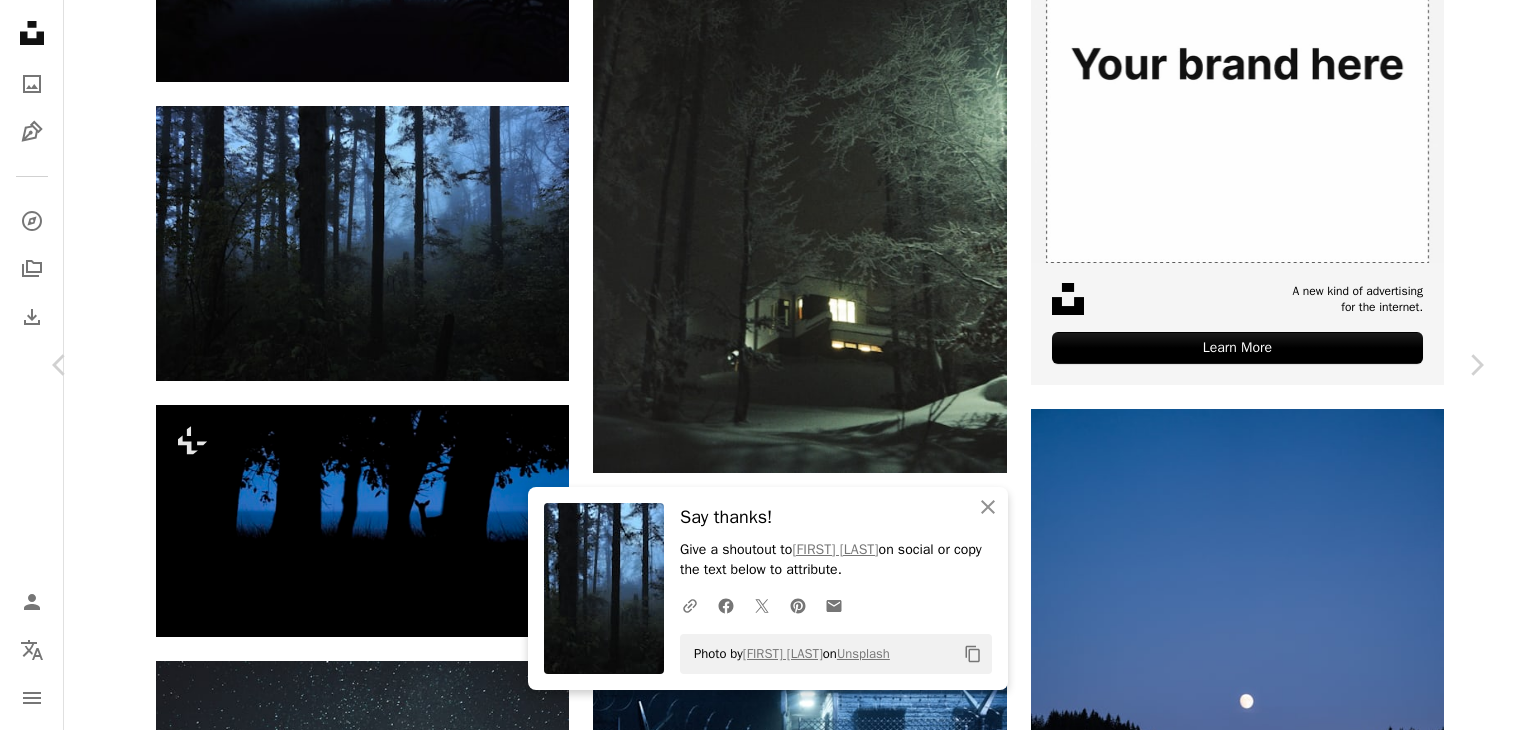 click on "**********" at bounding box center (768, 3249) 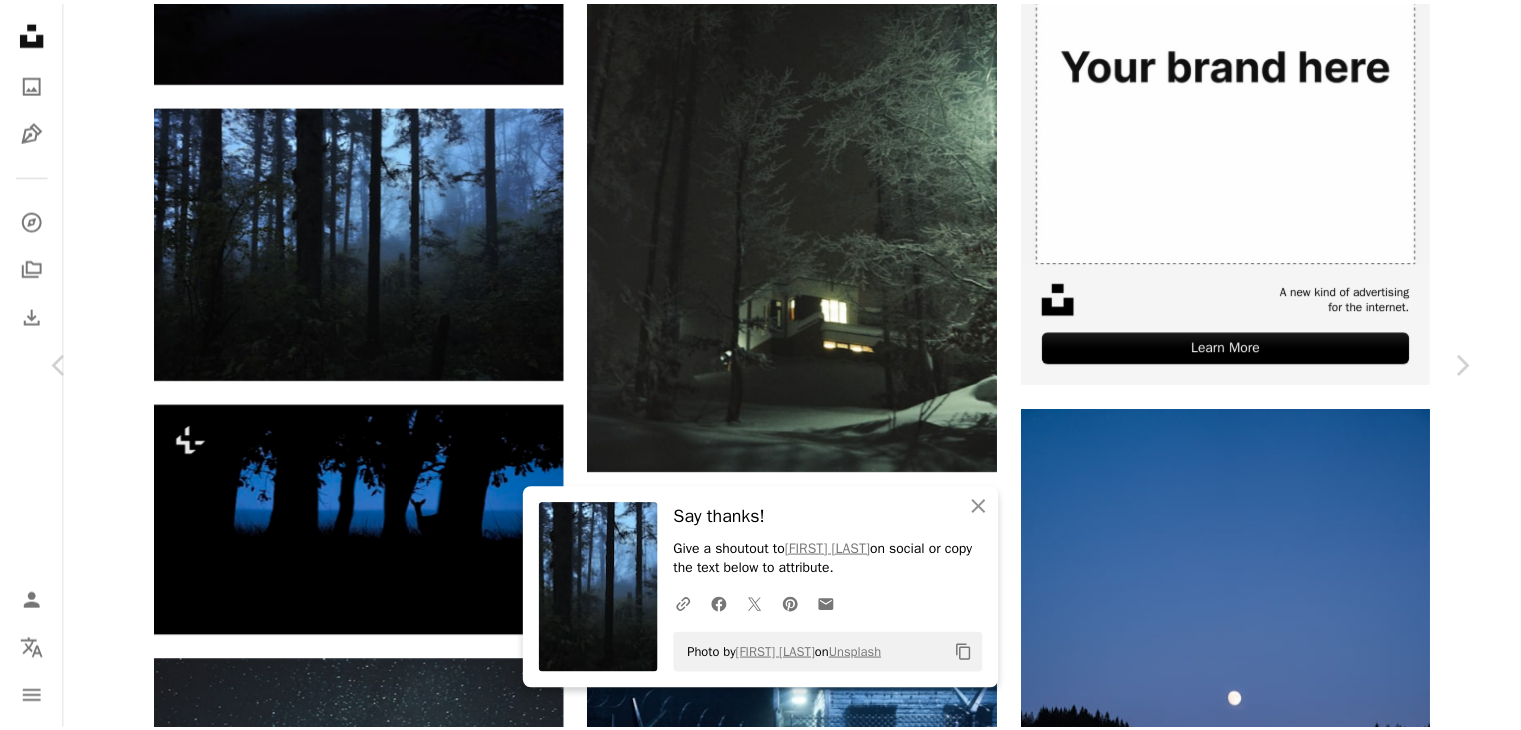 scroll, scrollTop: 0, scrollLeft: 0, axis: both 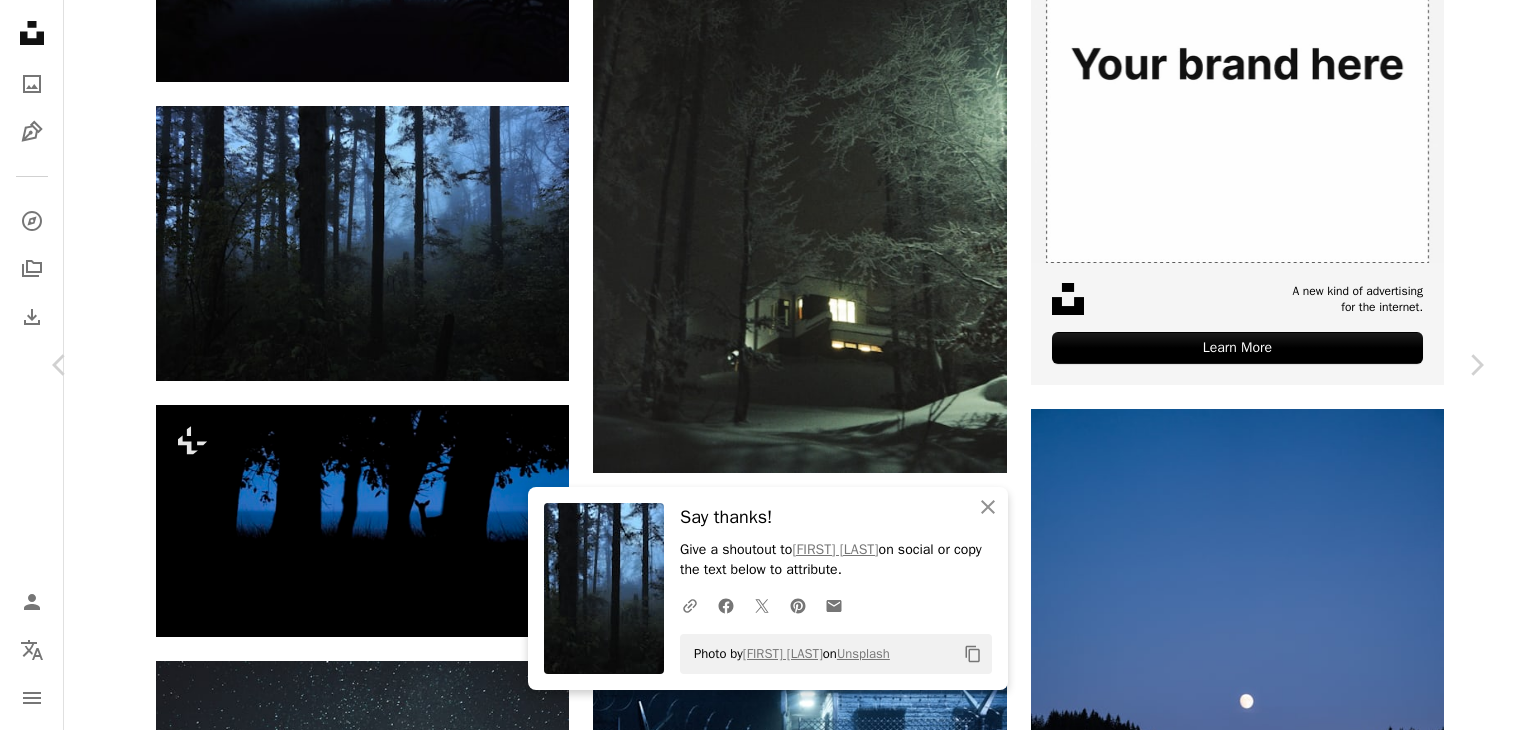 click on "An X shape" at bounding box center (20, 20) 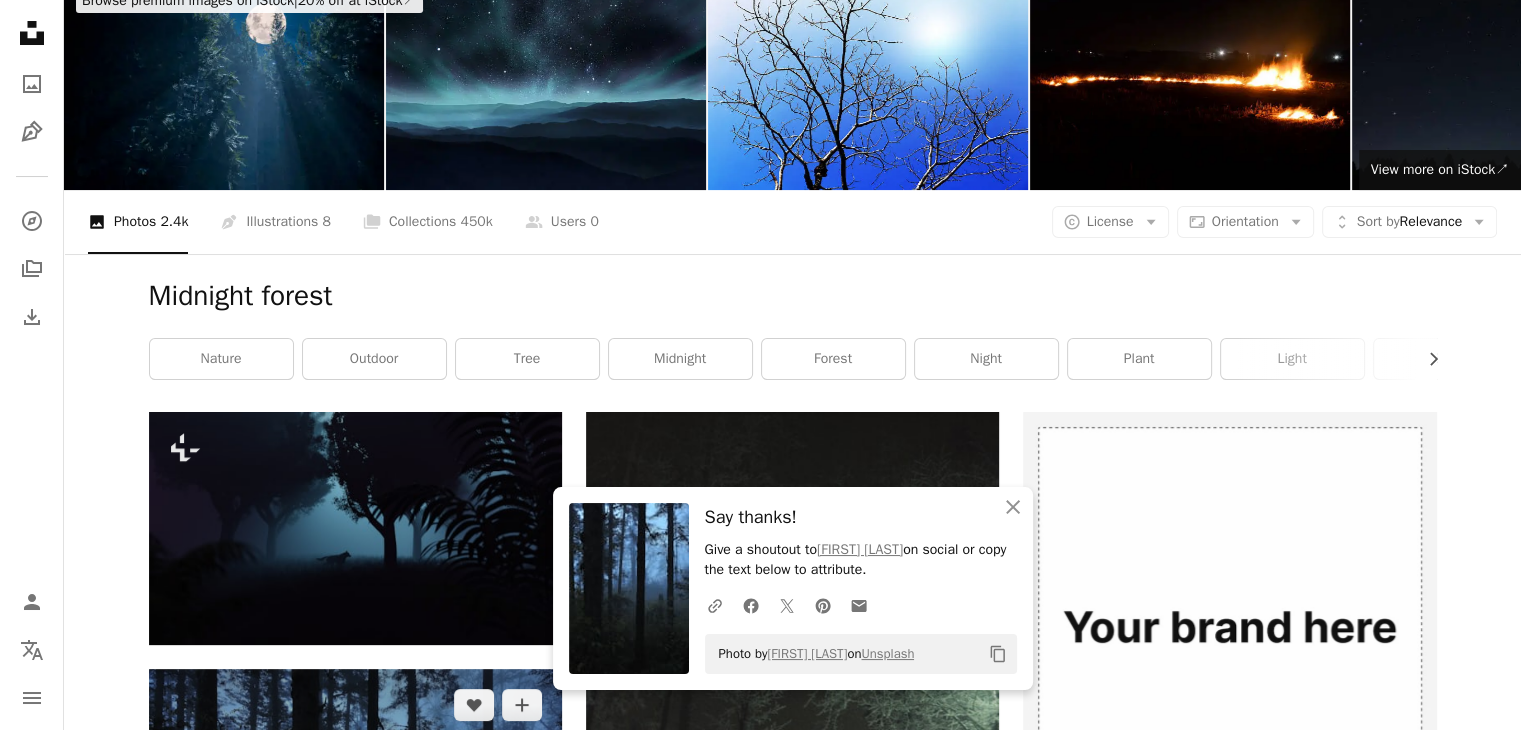 scroll, scrollTop: 0, scrollLeft: 0, axis: both 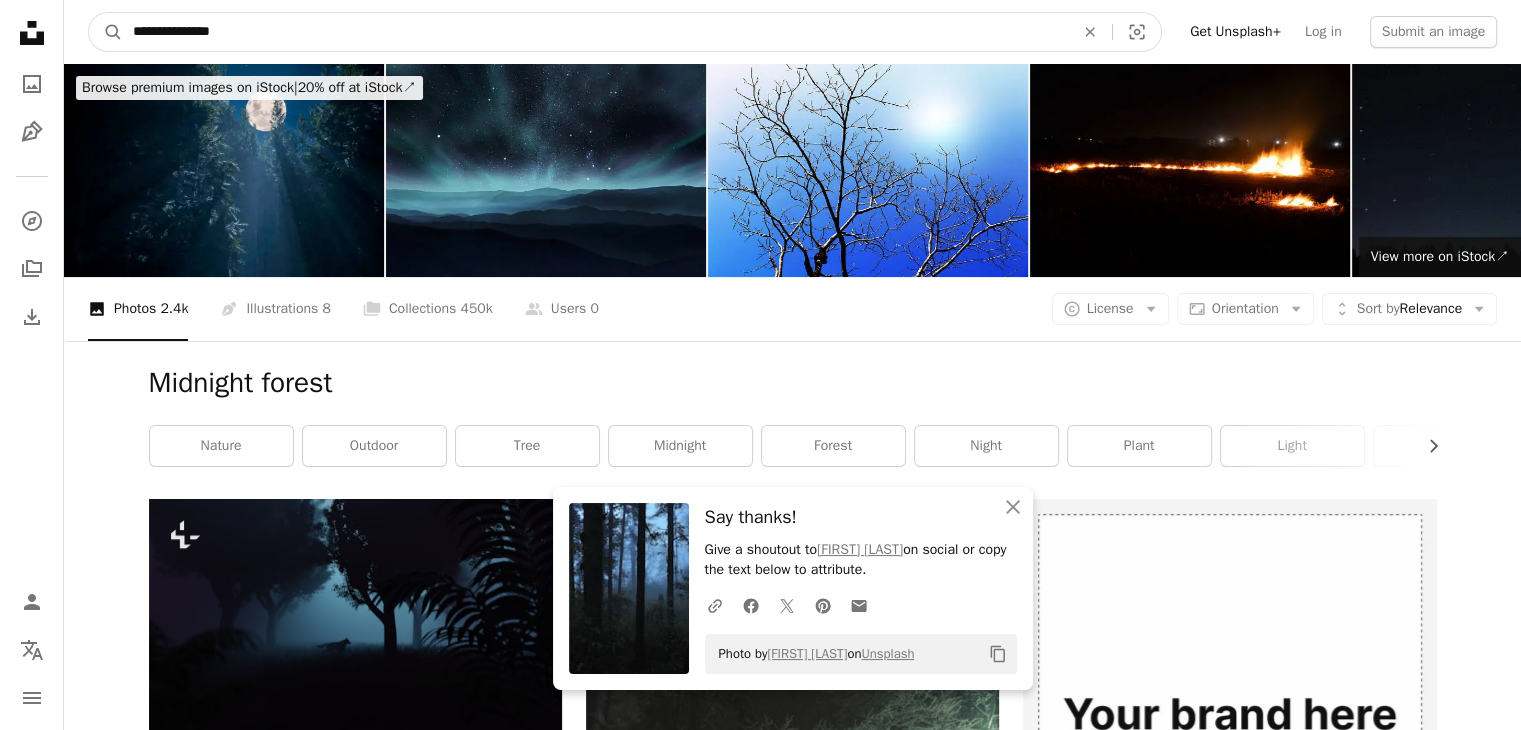 click on "**********" at bounding box center [595, 32] 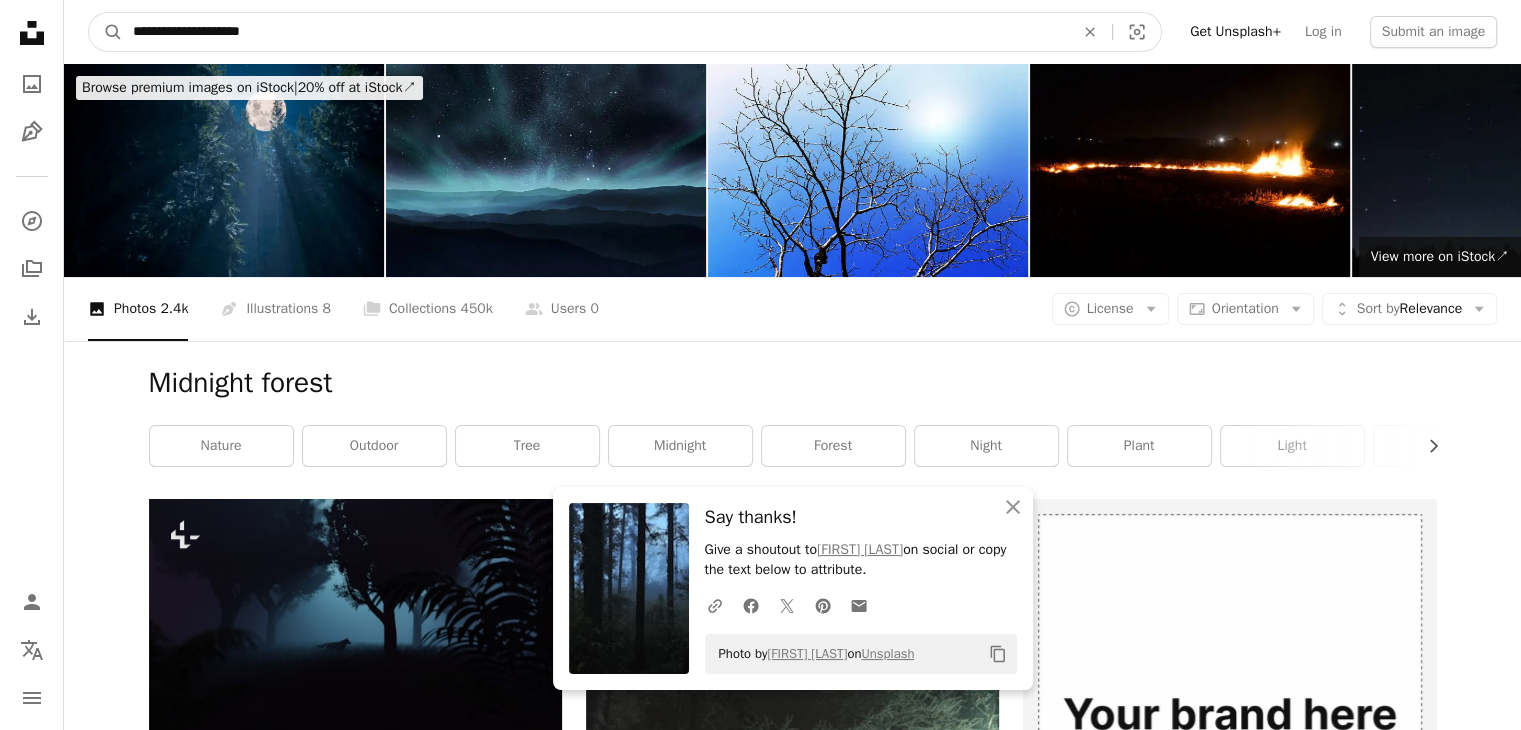 type on "**********" 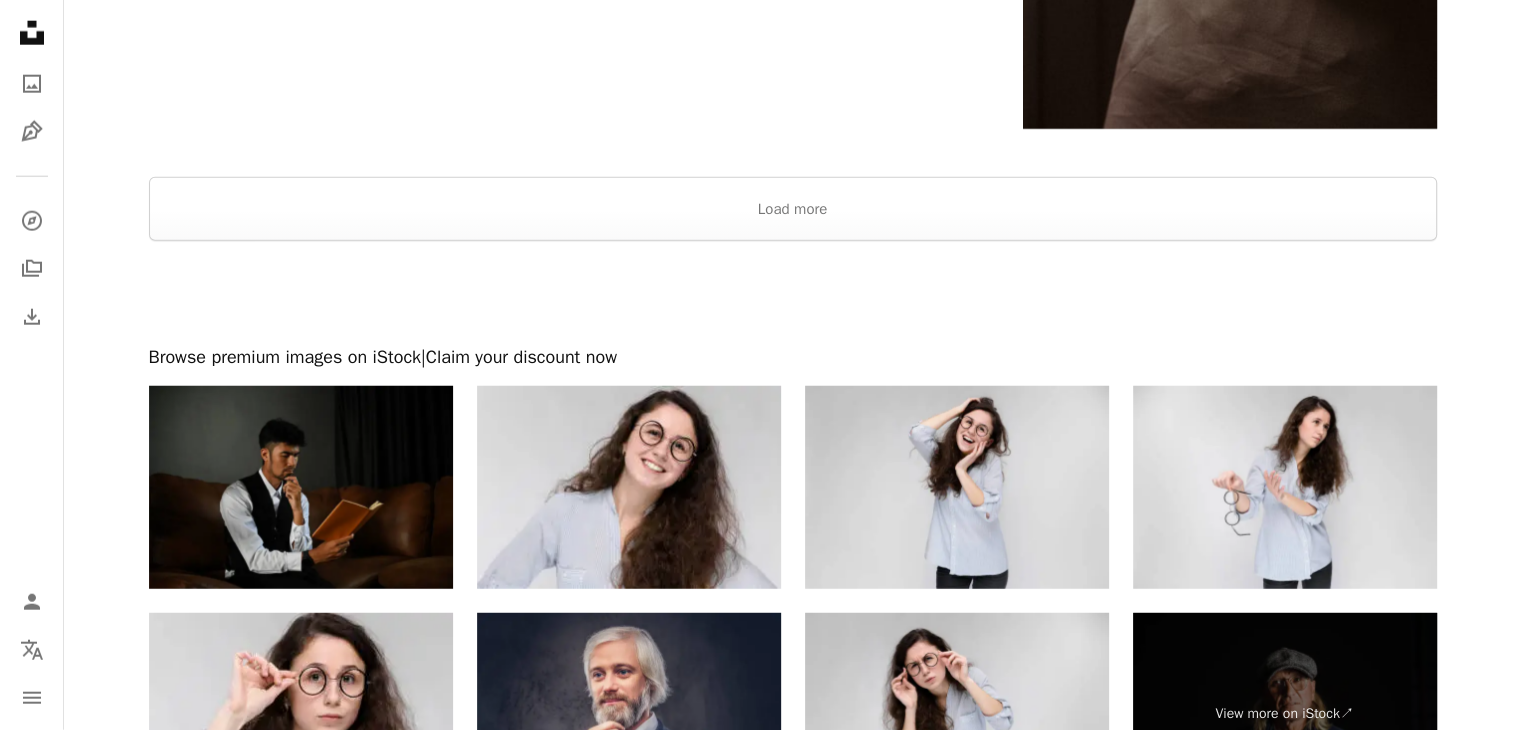 scroll, scrollTop: 5280, scrollLeft: 0, axis: vertical 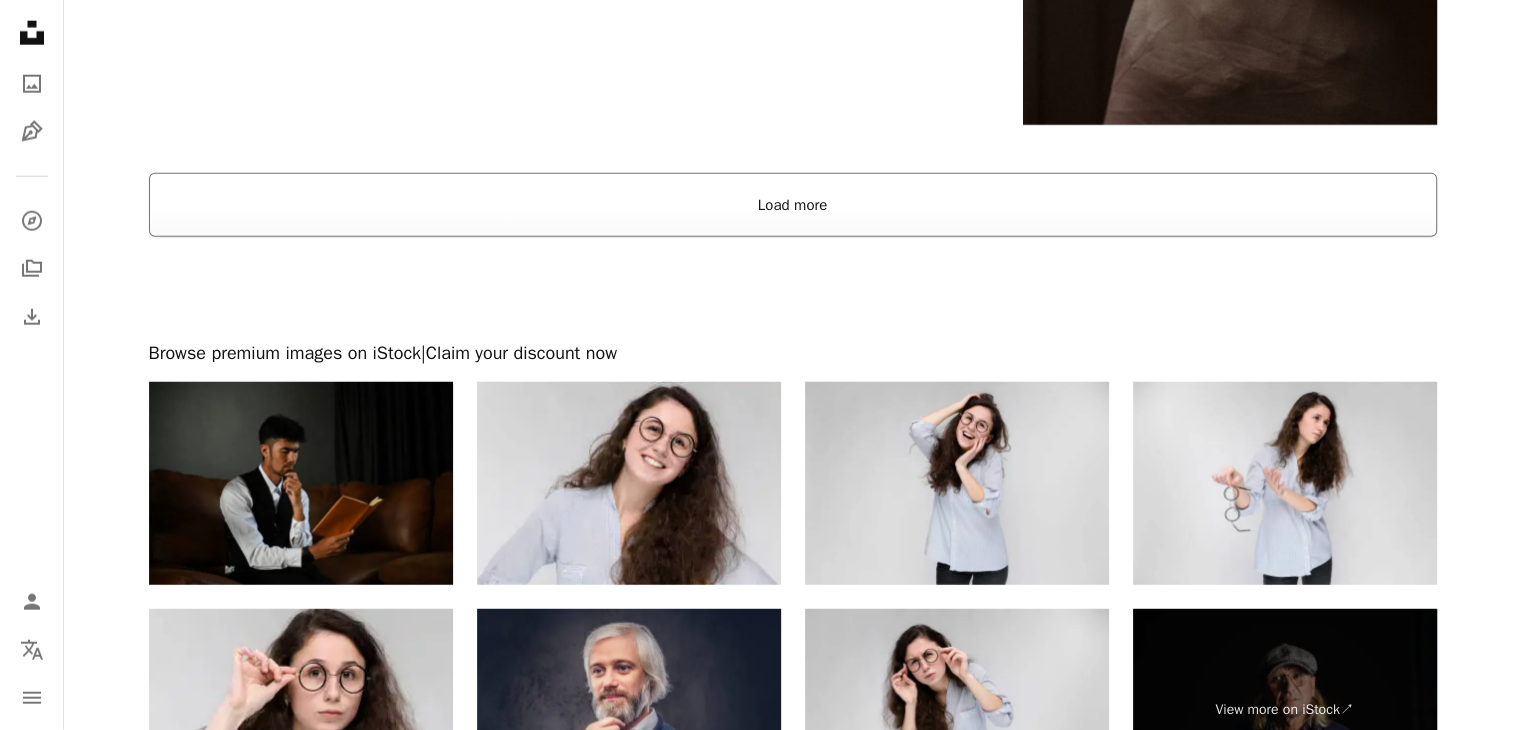 click on "Load more" at bounding box center [793, 205] 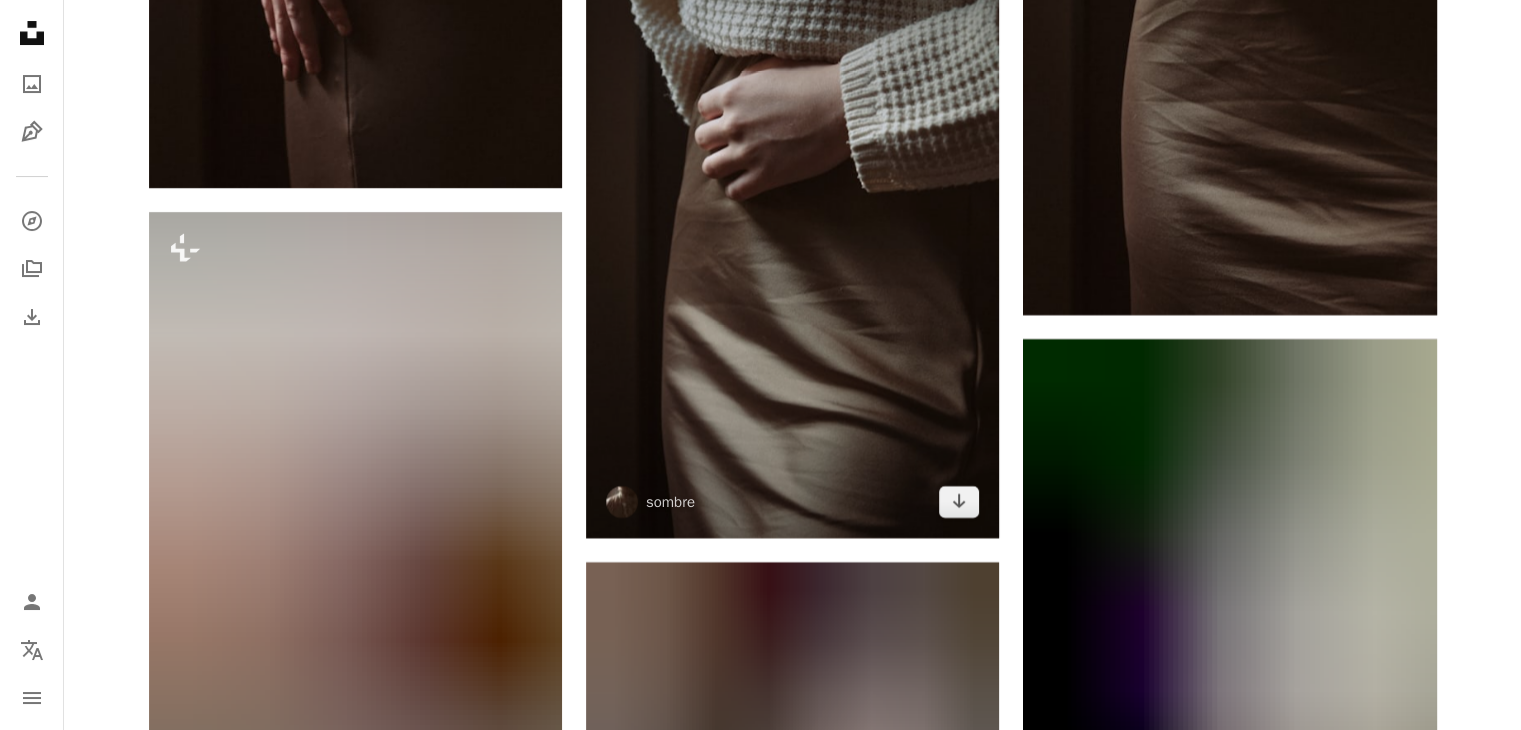 scroll, scrollTop: 7972, scrollLeft: 0, axis: vertical 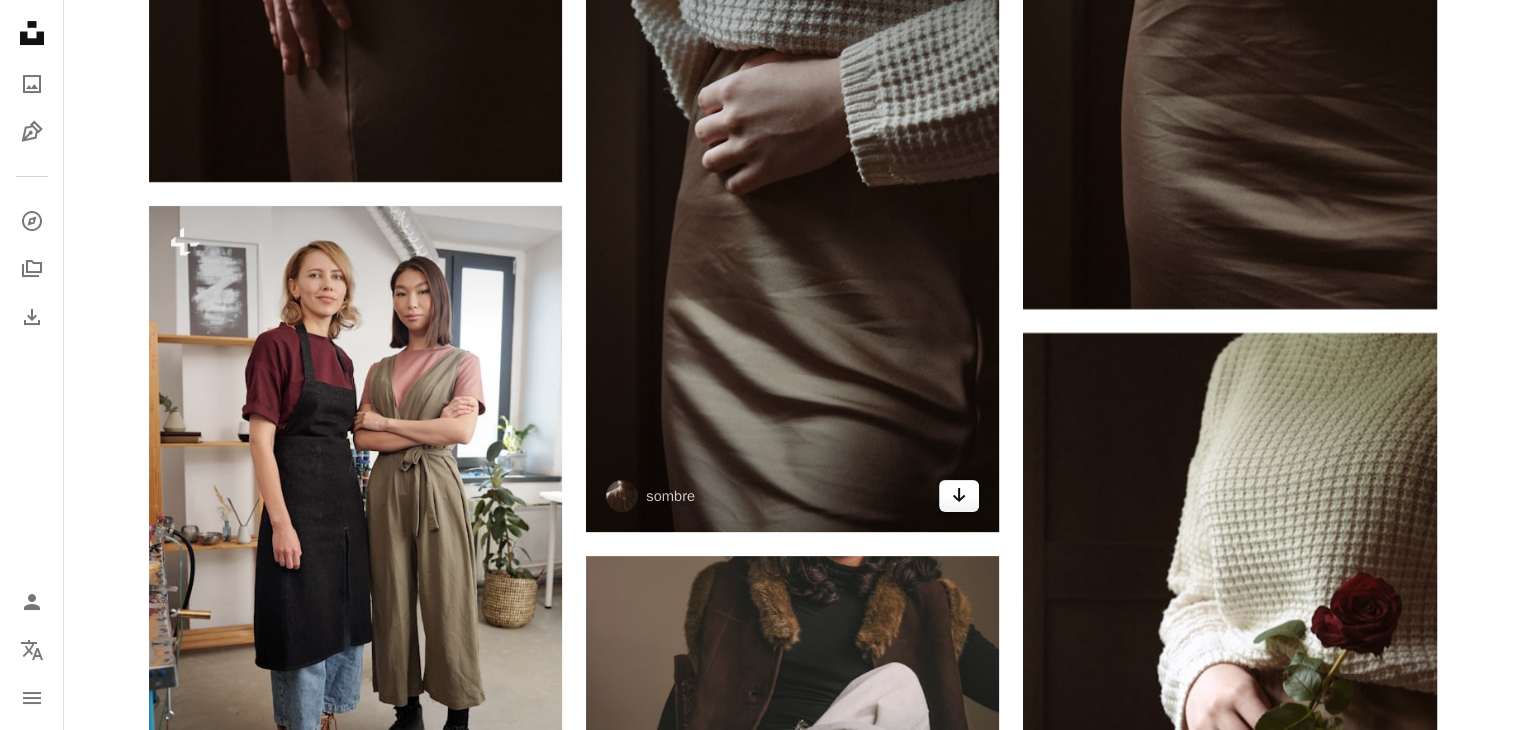 click 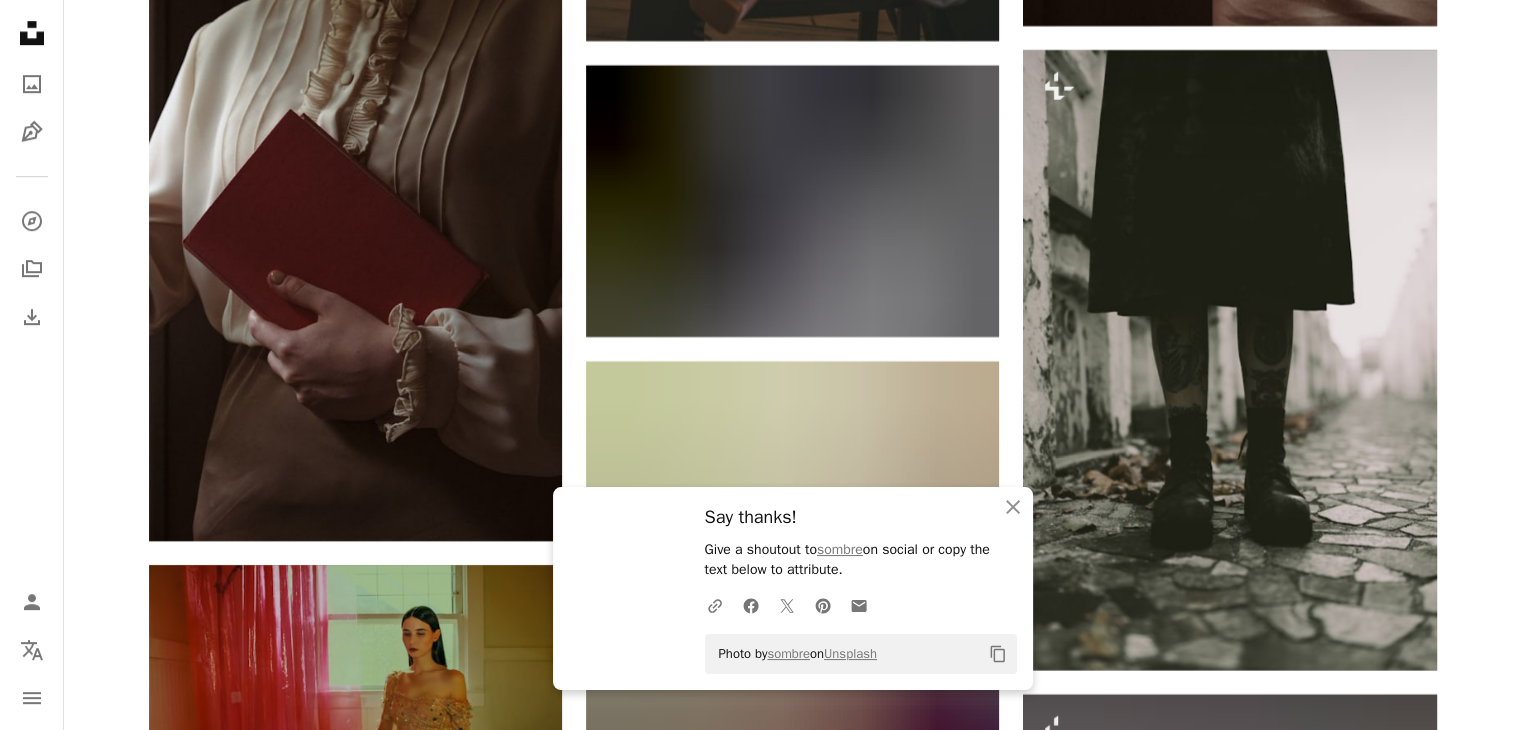 scroll, scrollTop: 8908, scrollLeft: 0, axis: vertical 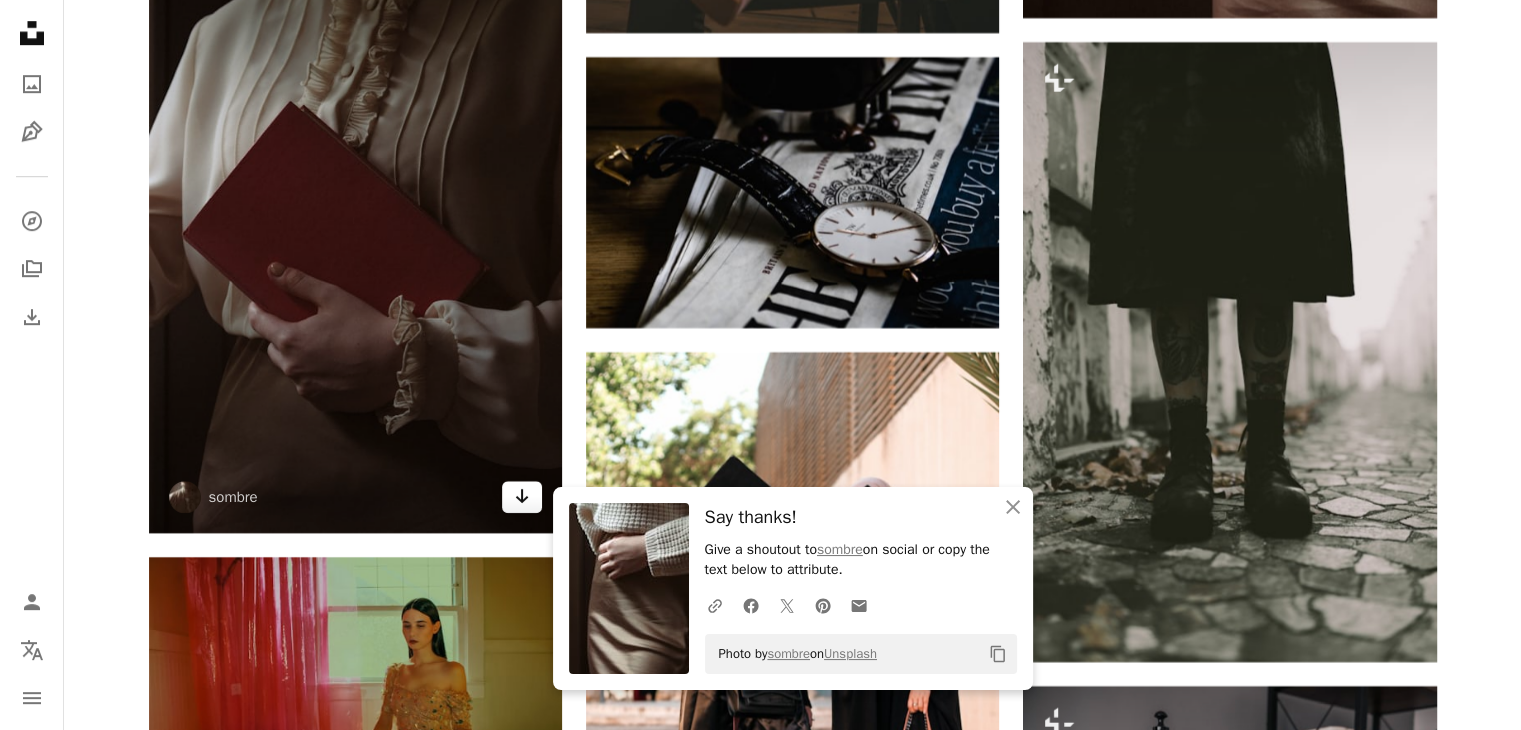 click 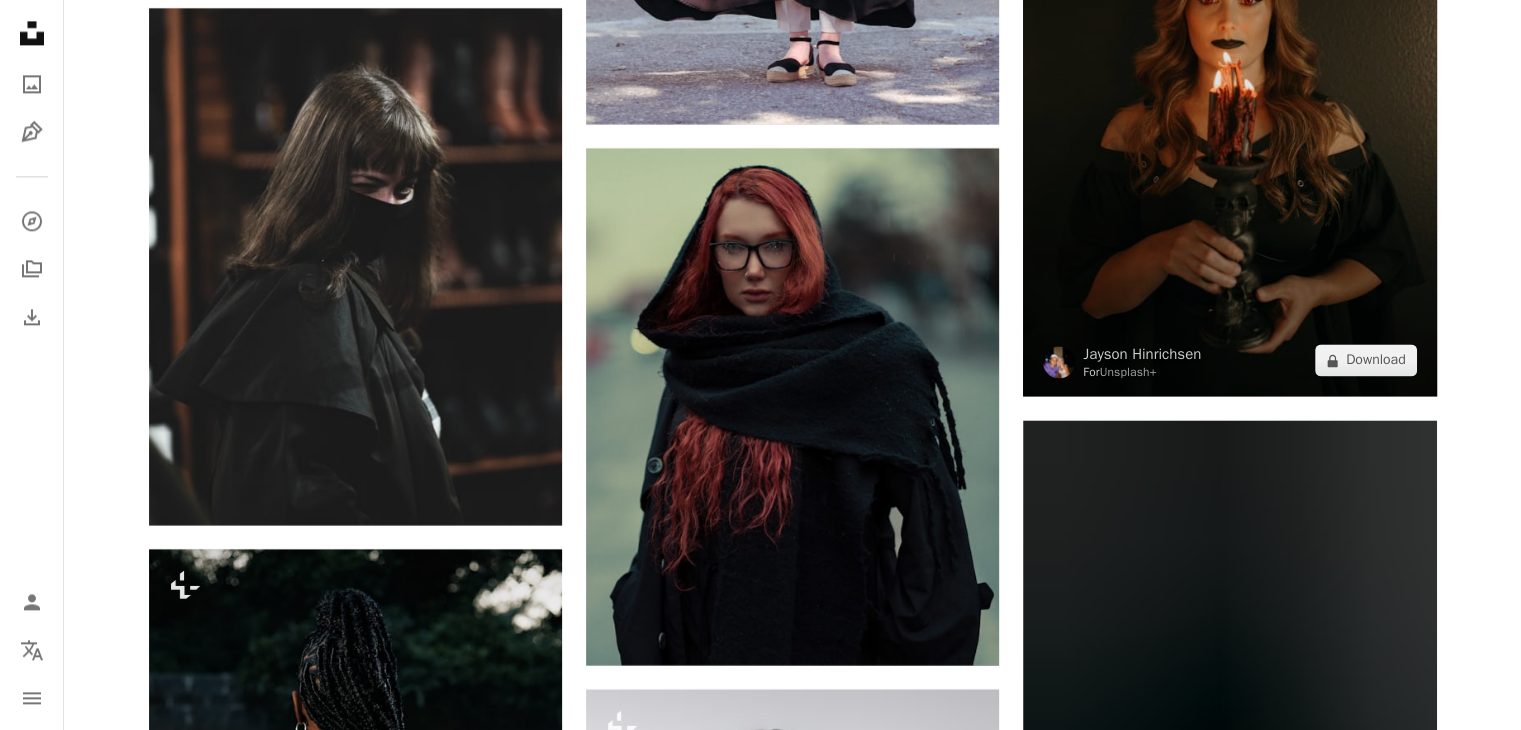 scroll, scrollTop: 10431, scrollLeft: 0, axis: vertical 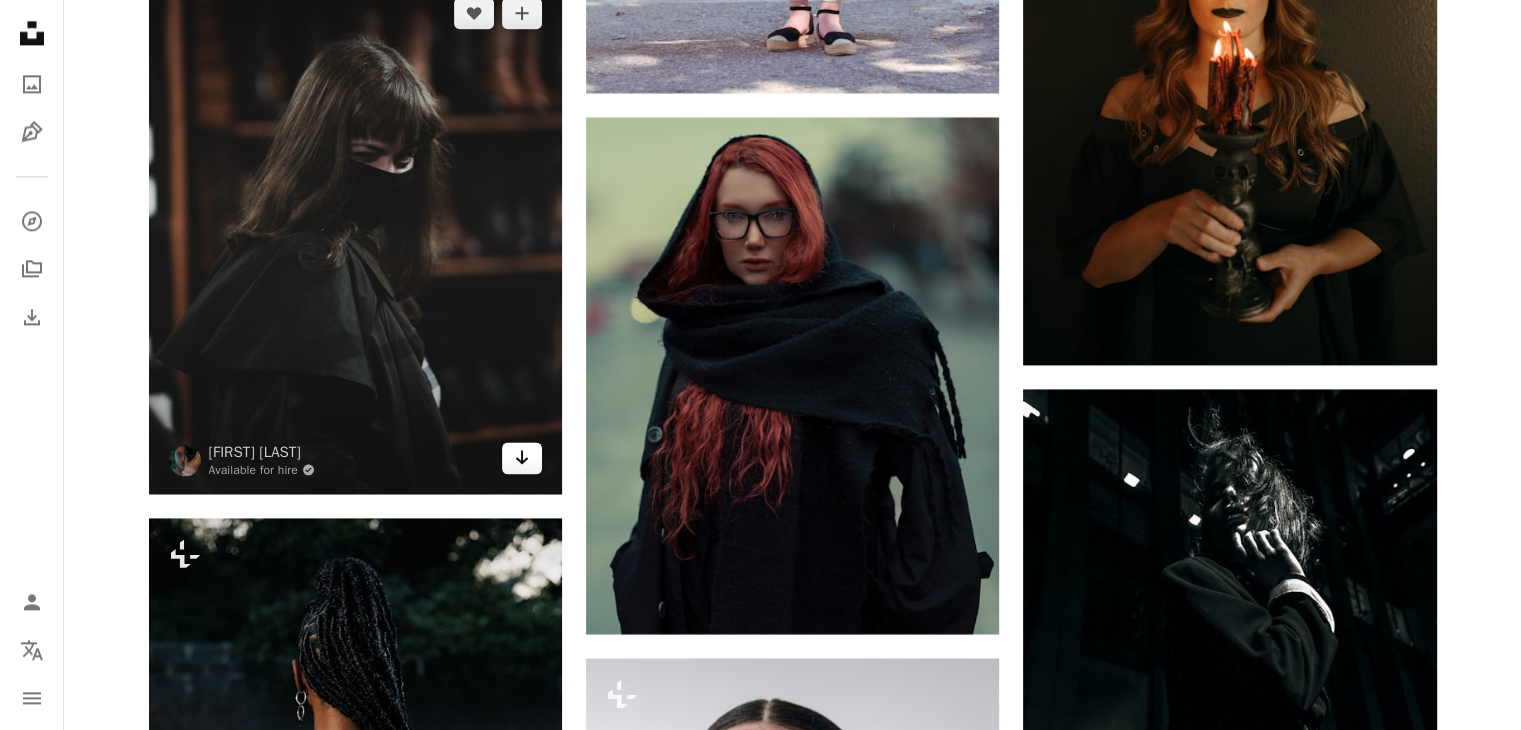 click on "Arrow pointing down" 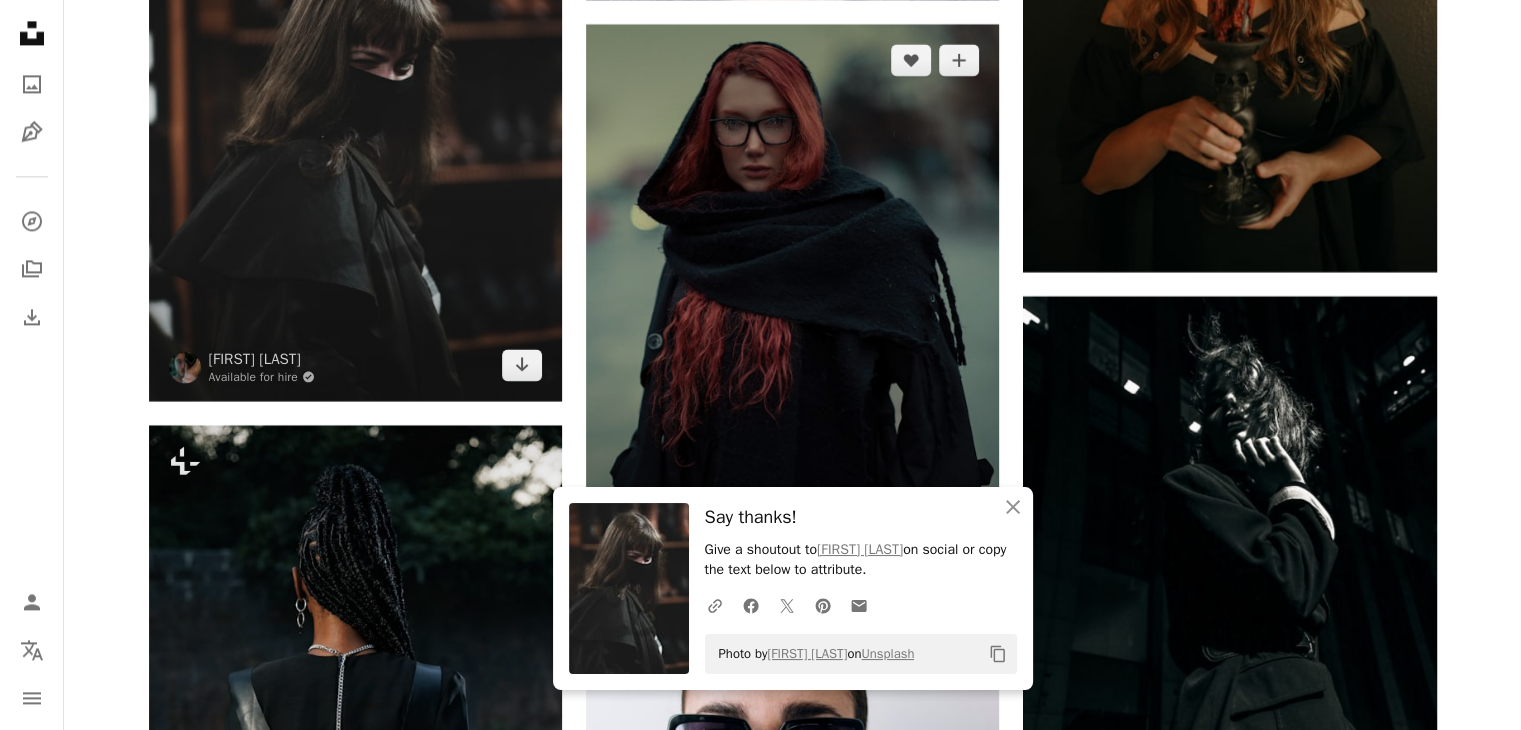 scroll, scrollTop: 10547, scrollLeft: 0, axis: vertical 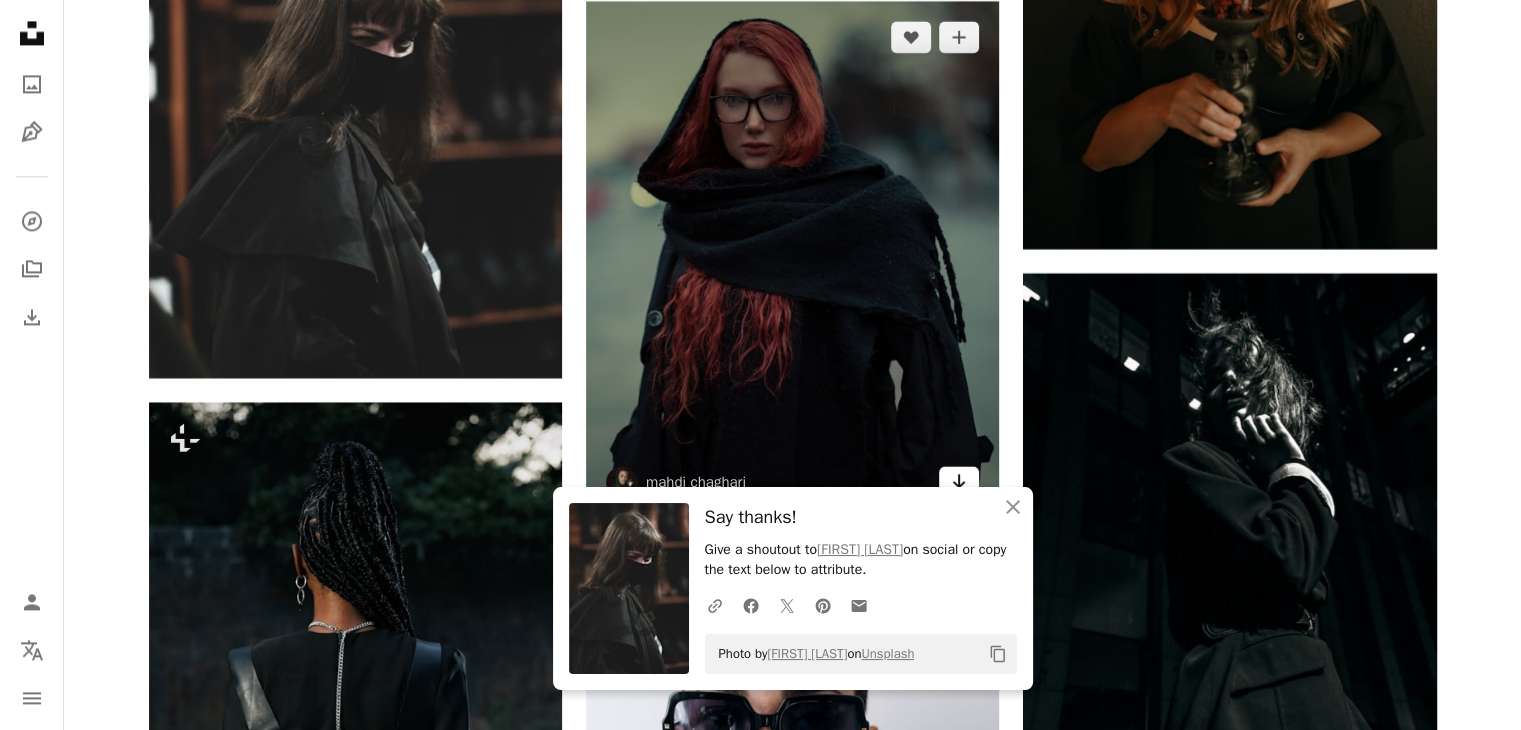 click on "Arrow pointing down" 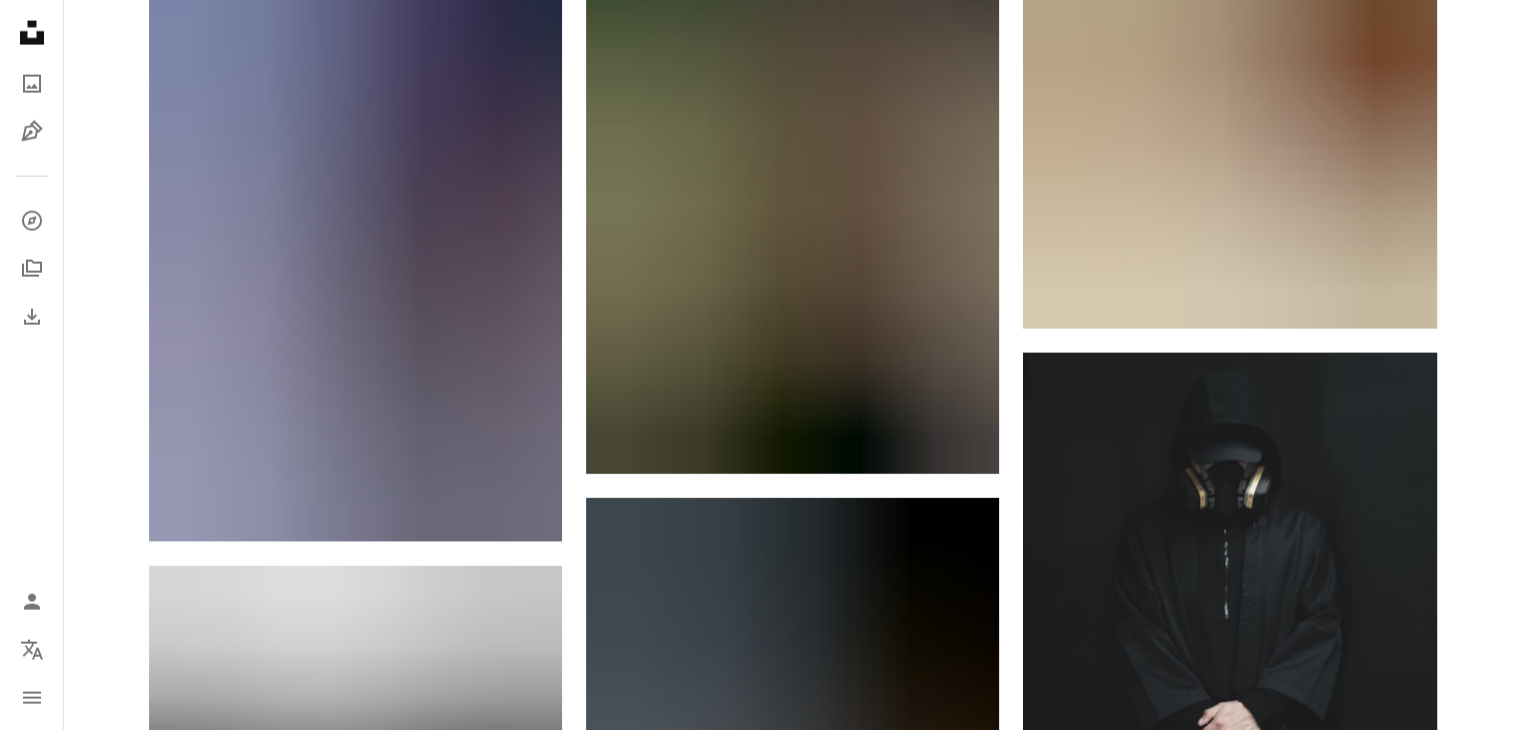 scroll, scrollTop: 12344, scrollLeft: 0, axis: vertical 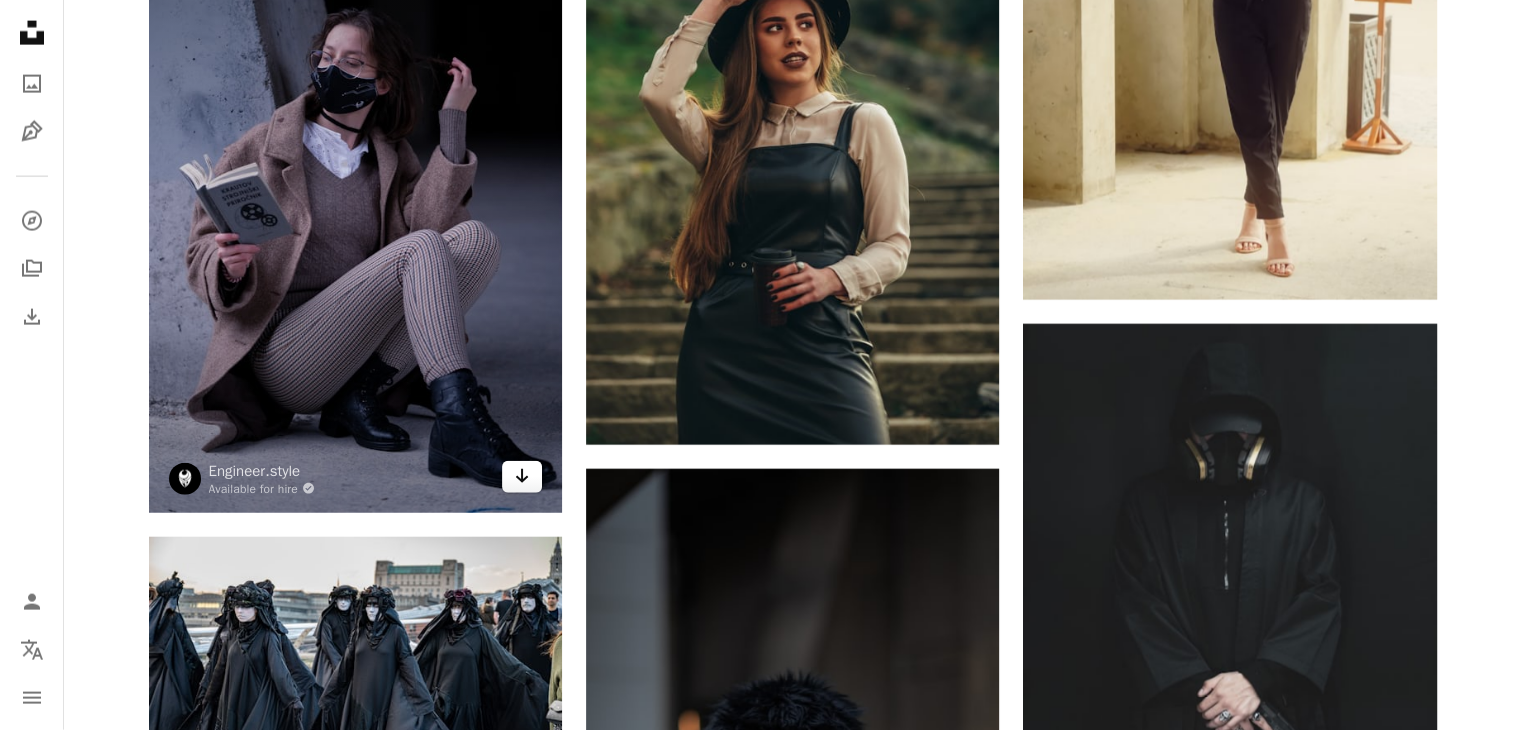 click on "Arrow pointing down" 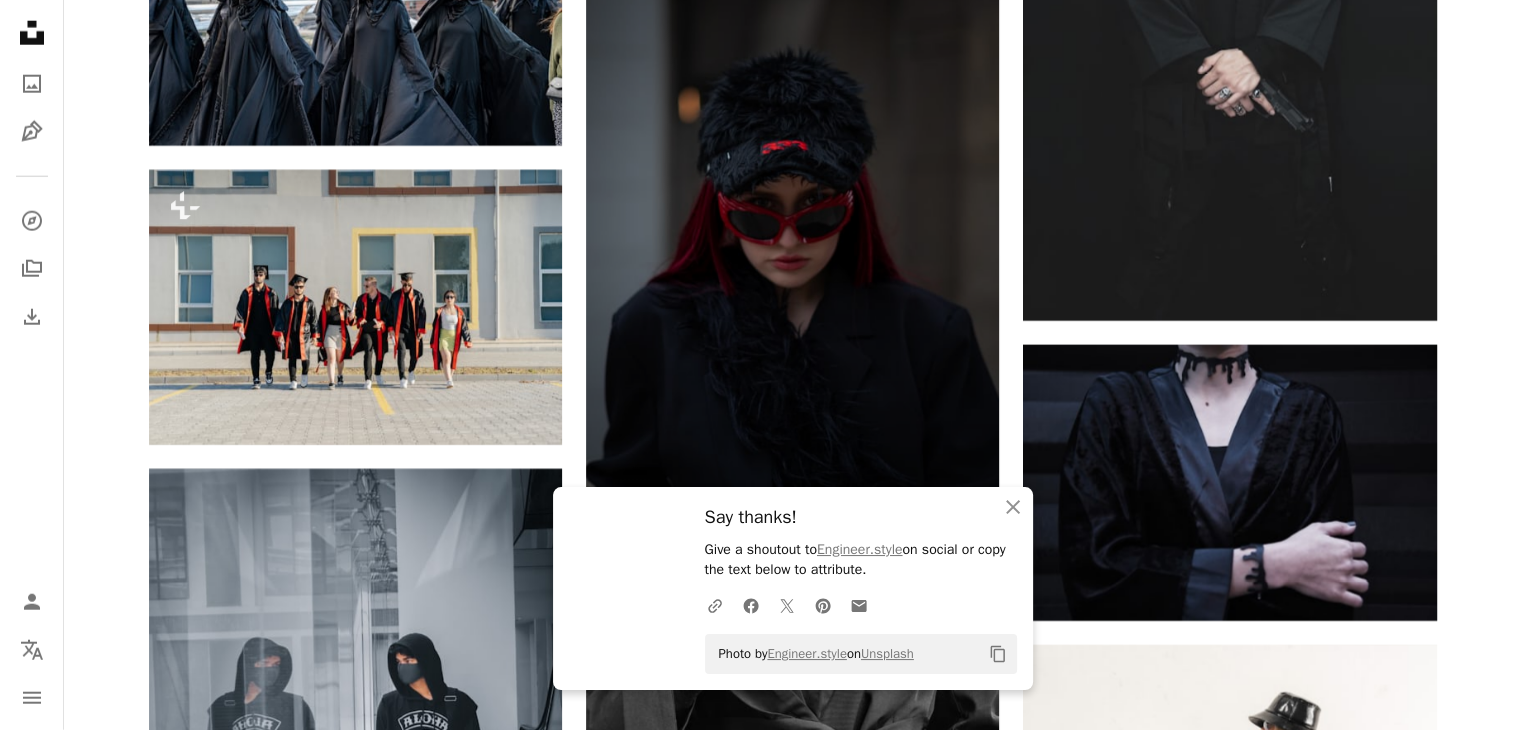 scroll, scrollTop: 13012, scrollLeft: 0, axis: vertical 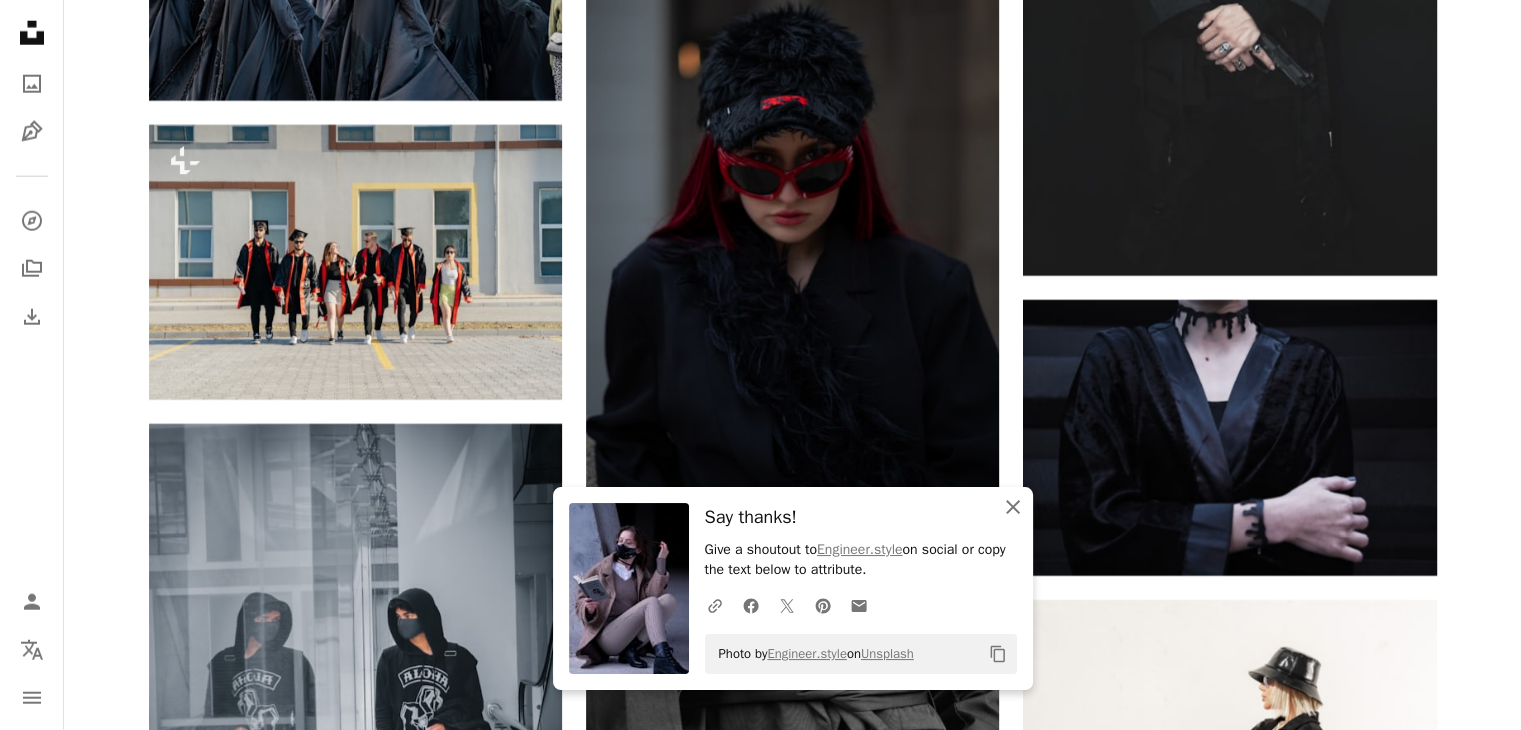 click on "An X shape" 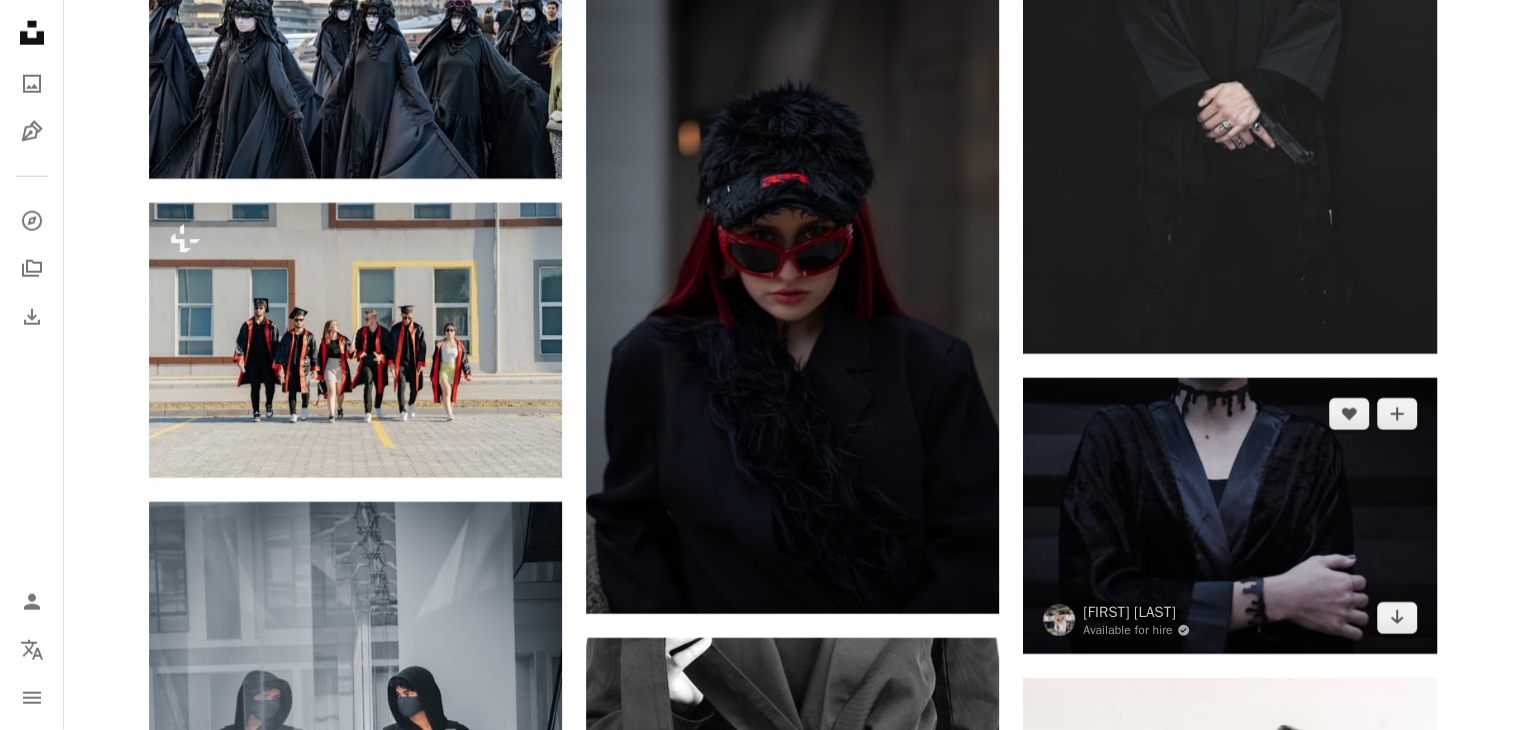 scroll, scrollTop: 12948, scrollLeft: 0, axis: vertical 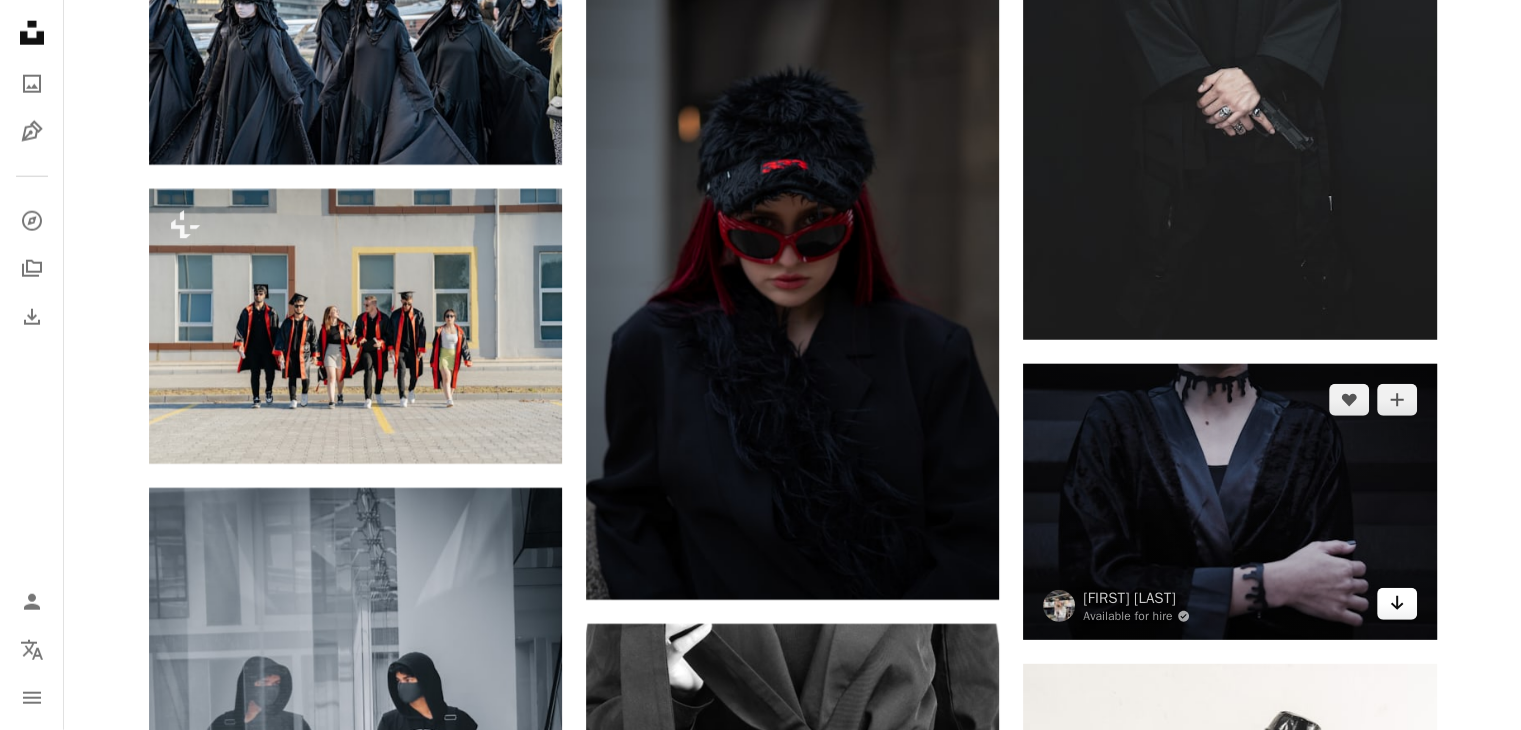 click on "Arrow pointing down" at bounding box center (1397, 604) 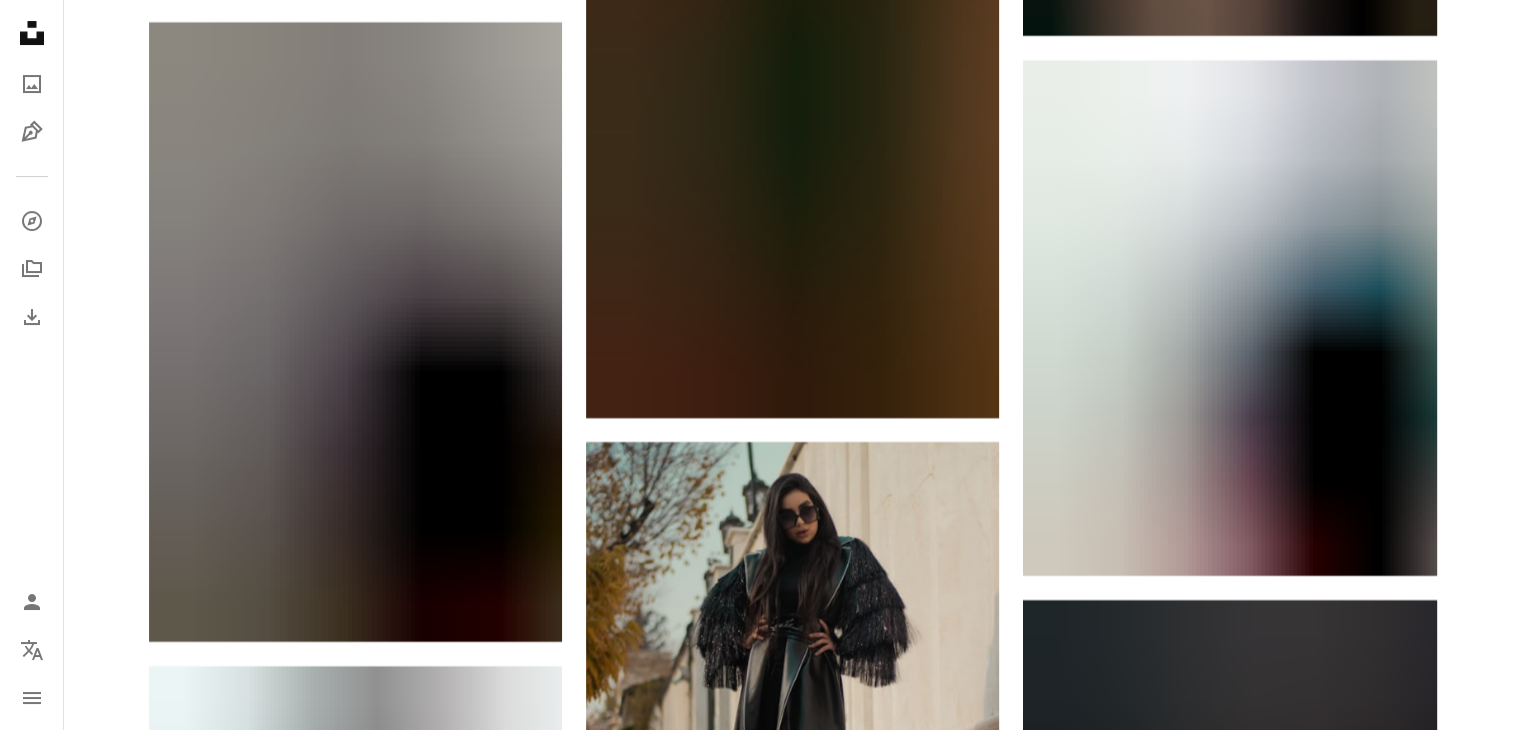 scroll, scrollTop: 15583, scrollLeft: 0, axis: vertical 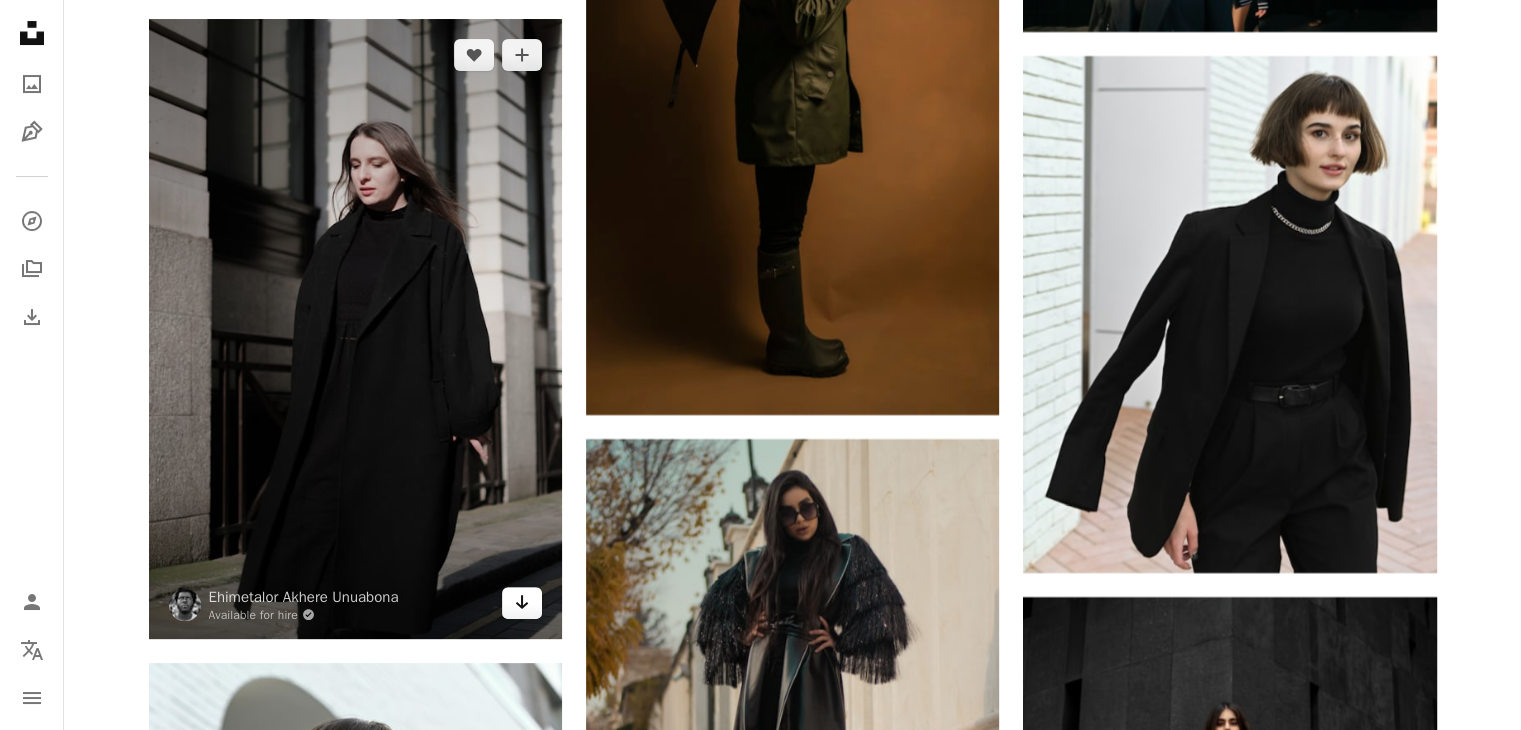 click on "Arrow pointing down" at bounding box center [522, 603] 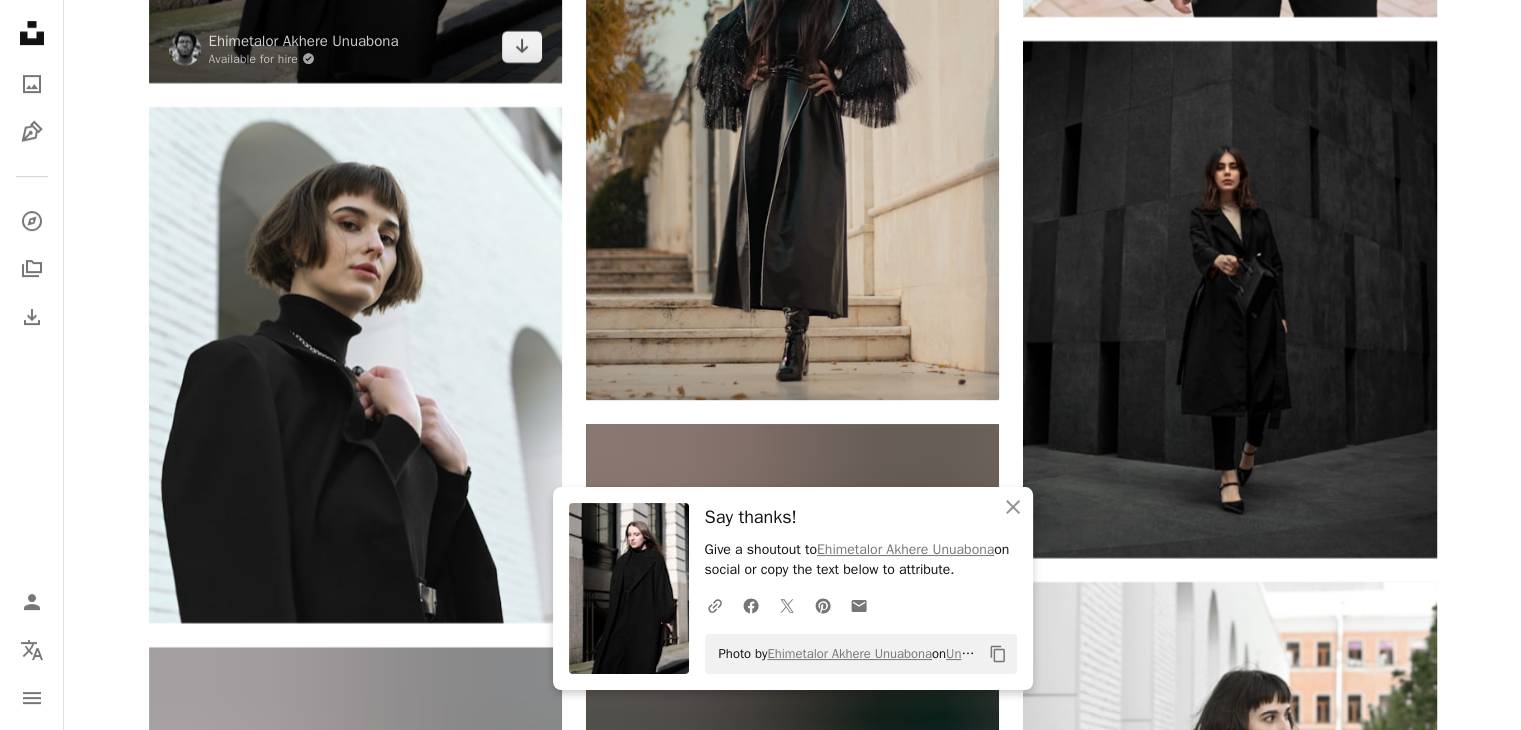 scroll, scrollTop: 16091, scrollLeft: 0, axis: vertical 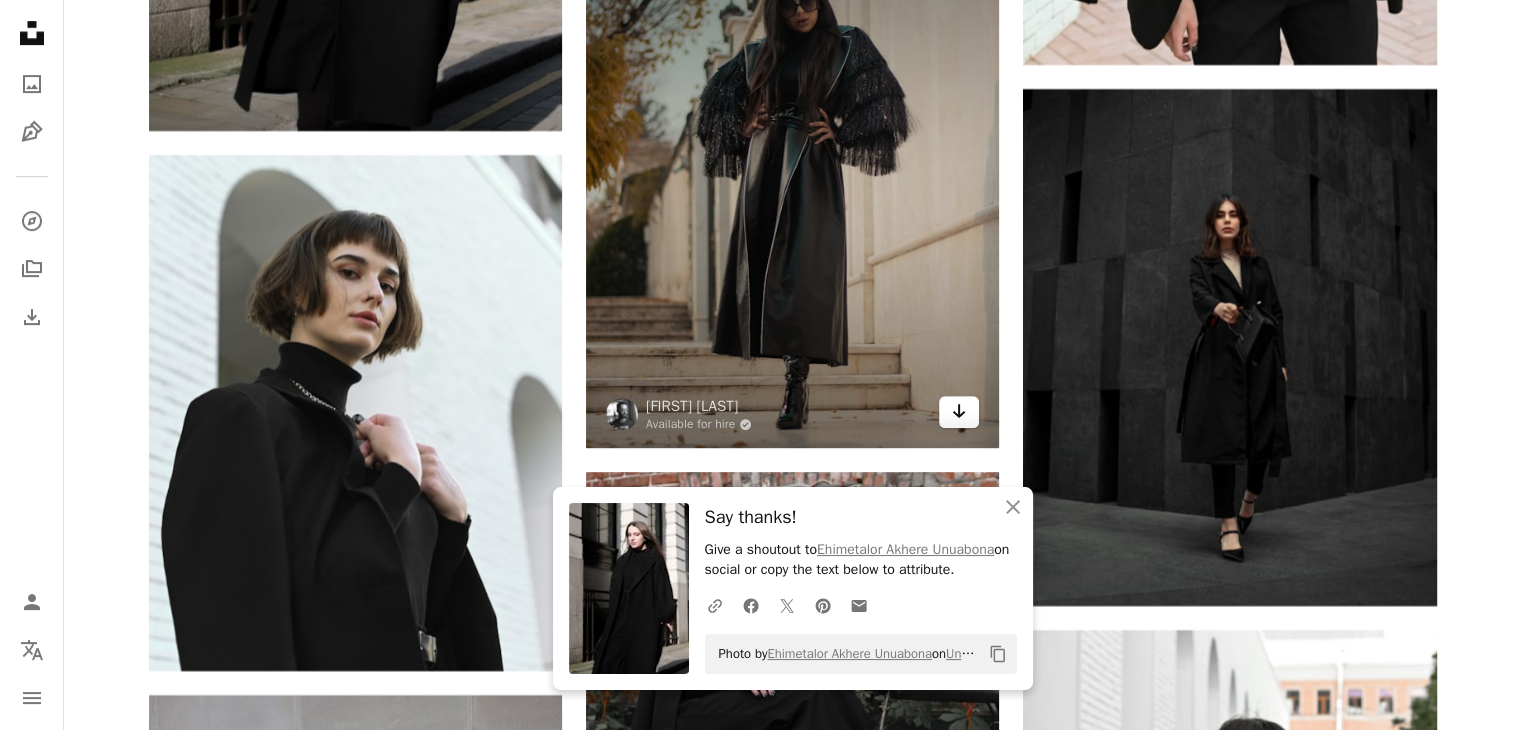 click on "Arrow pointing down" at bounding box center (959, 412) 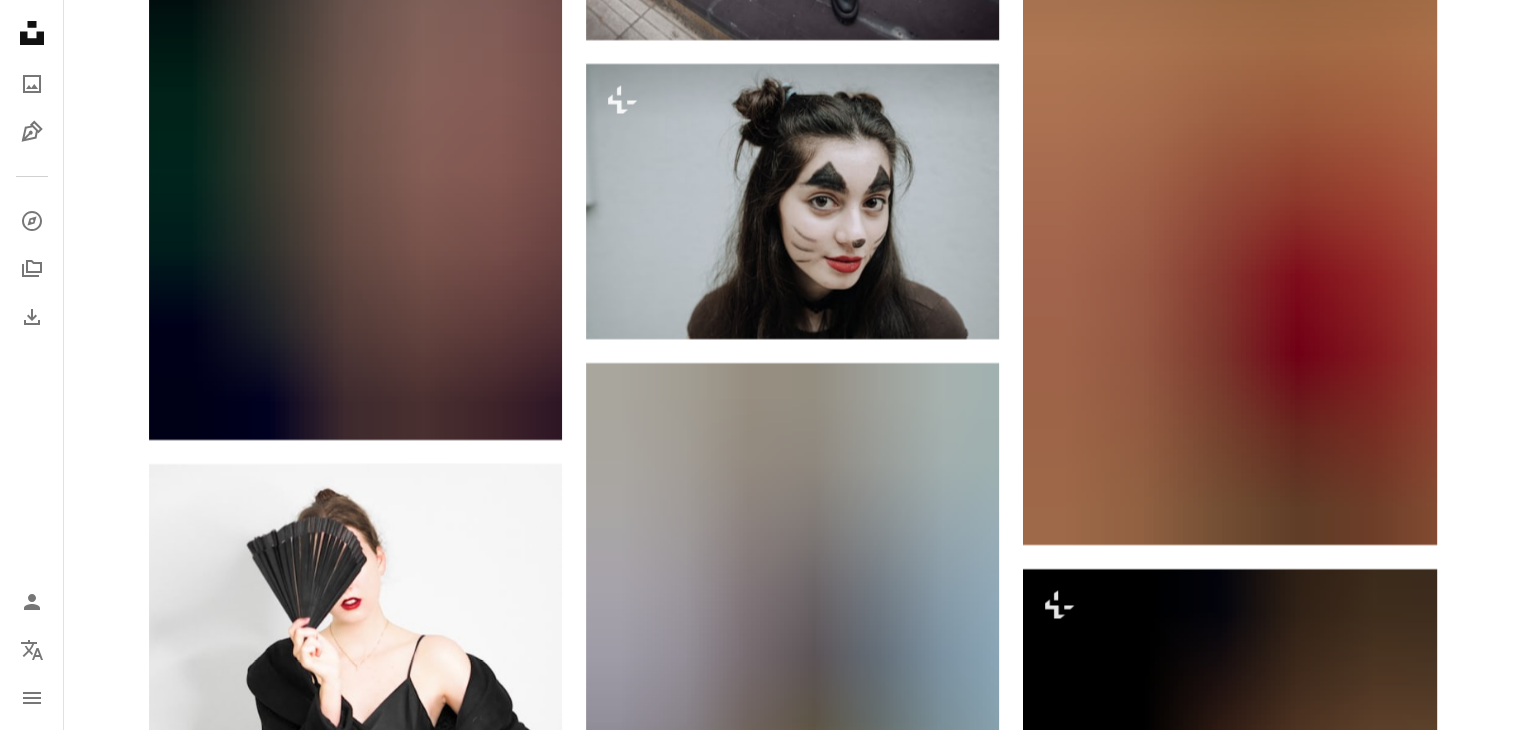 scroll, scrollTop: 22884, scrollLeft: 0, axis: vertical 